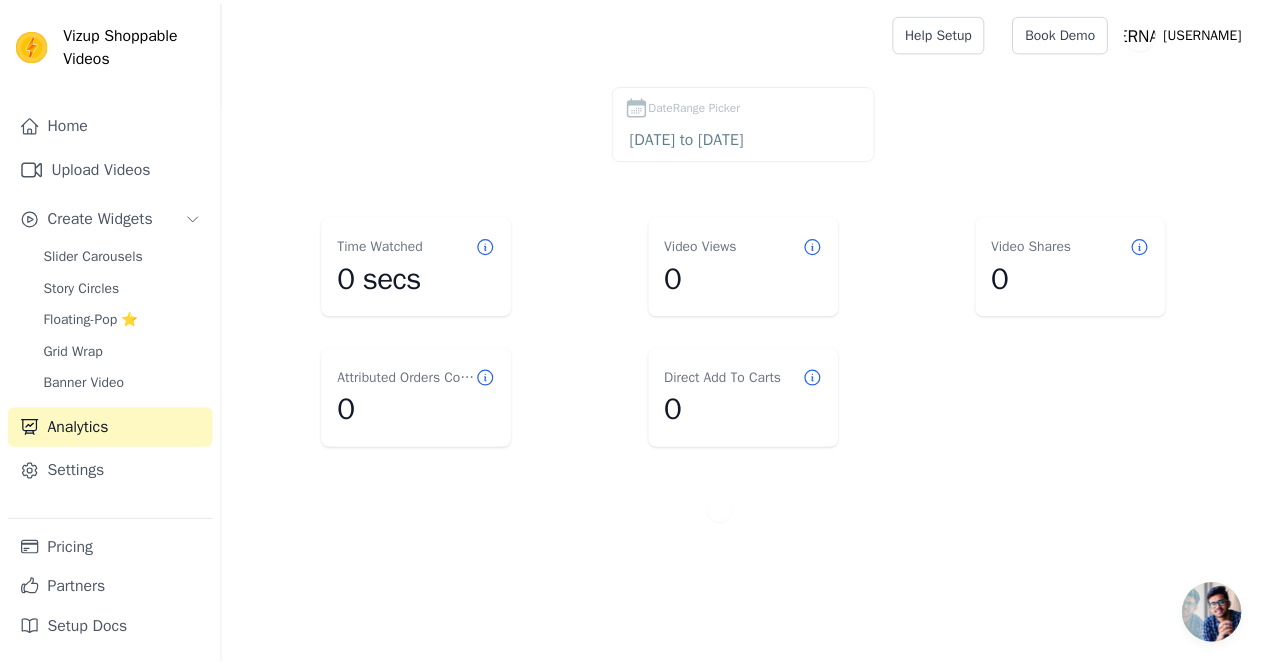 scroll, scrollTop: 0, scrollLeft: 0, axis: both 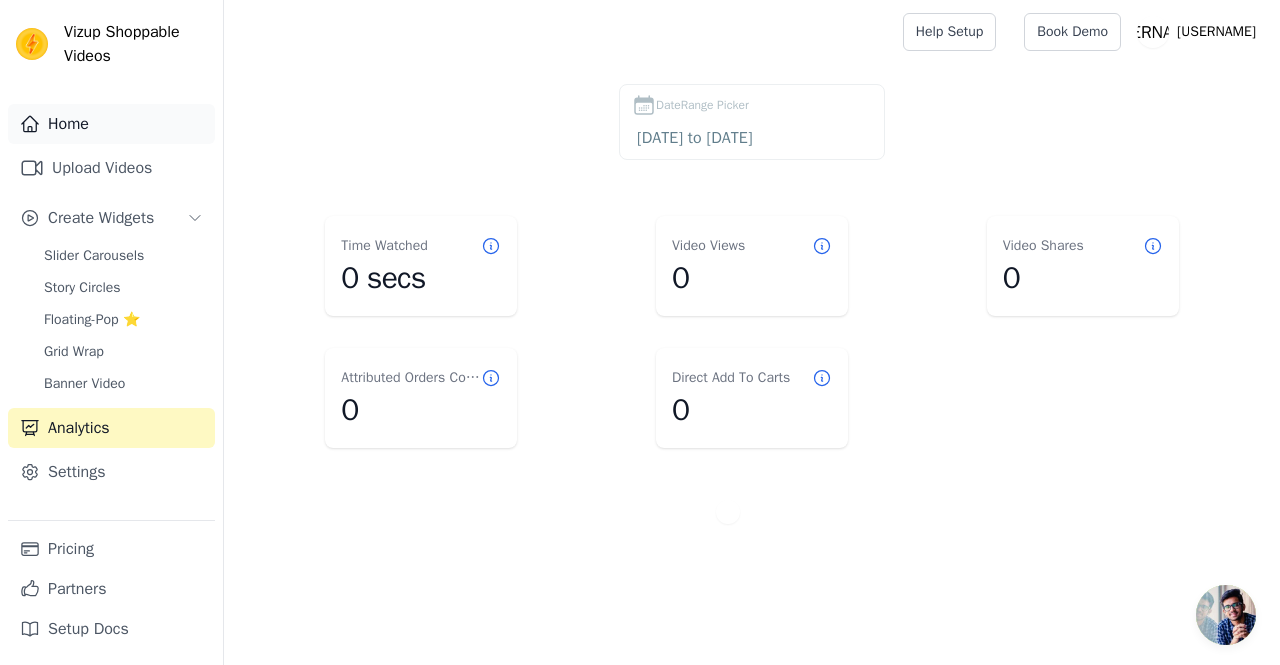 click on "Home" at bounding box center [111, 124] 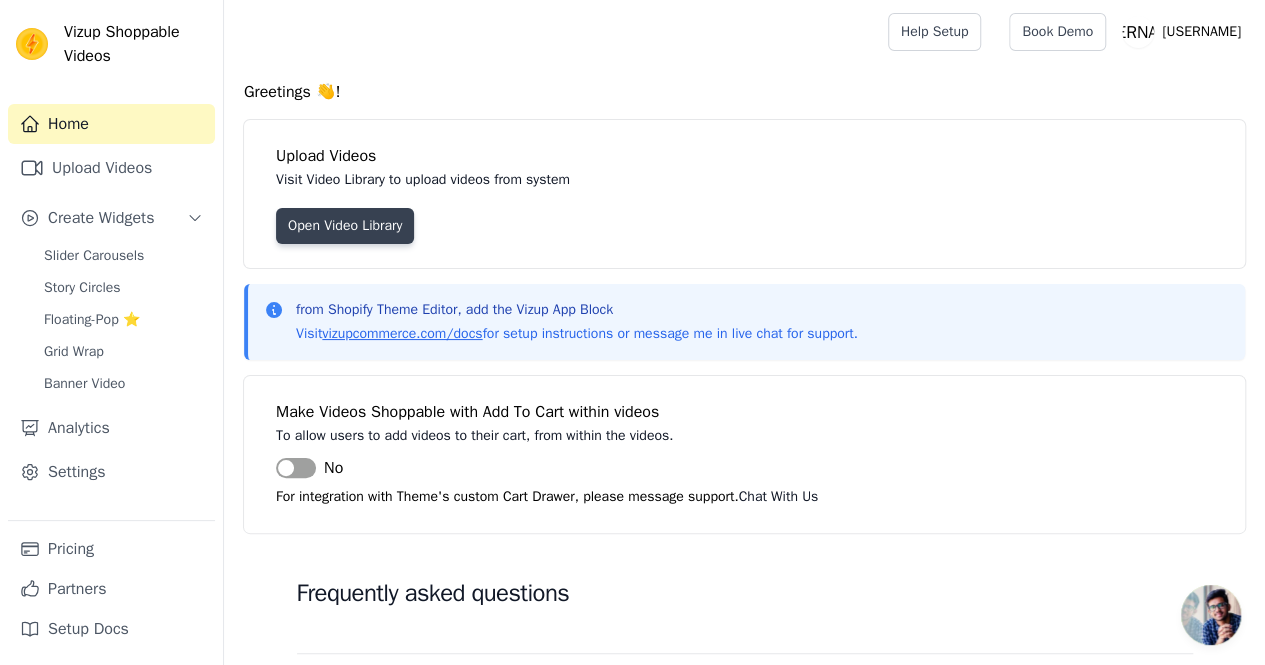 click on "Open Video Library" at bounding box center (345, 226) 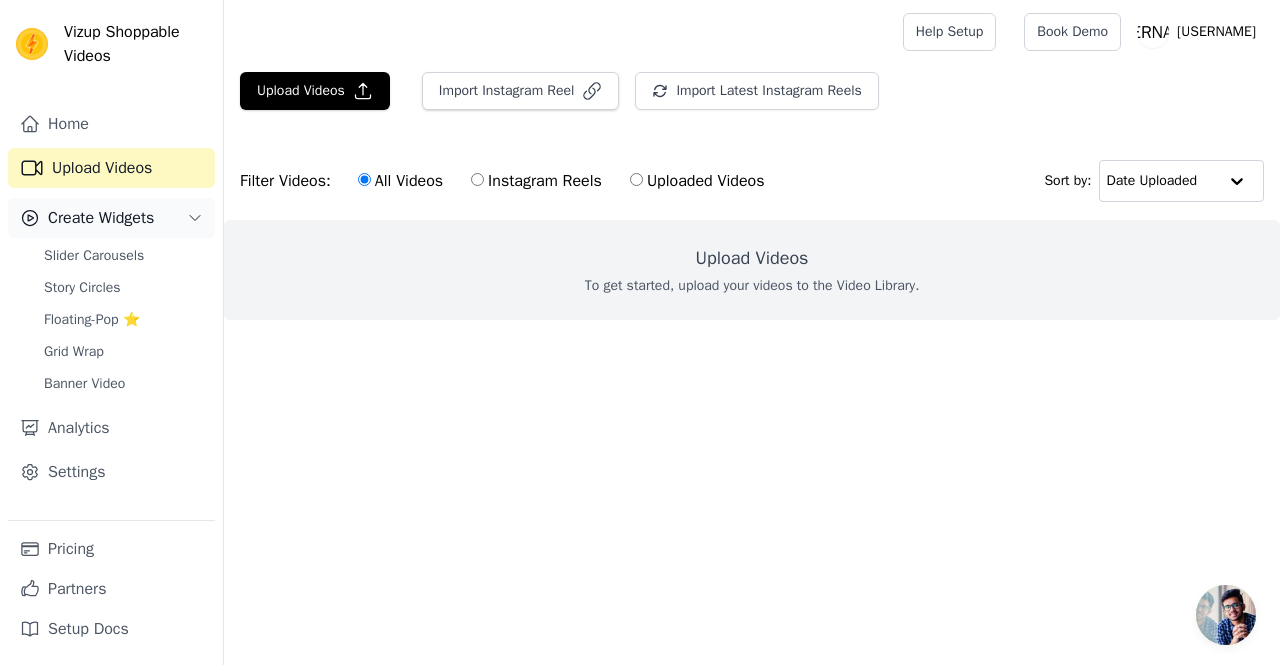 click on "Create Widgets" at bounding box center [101, 218] 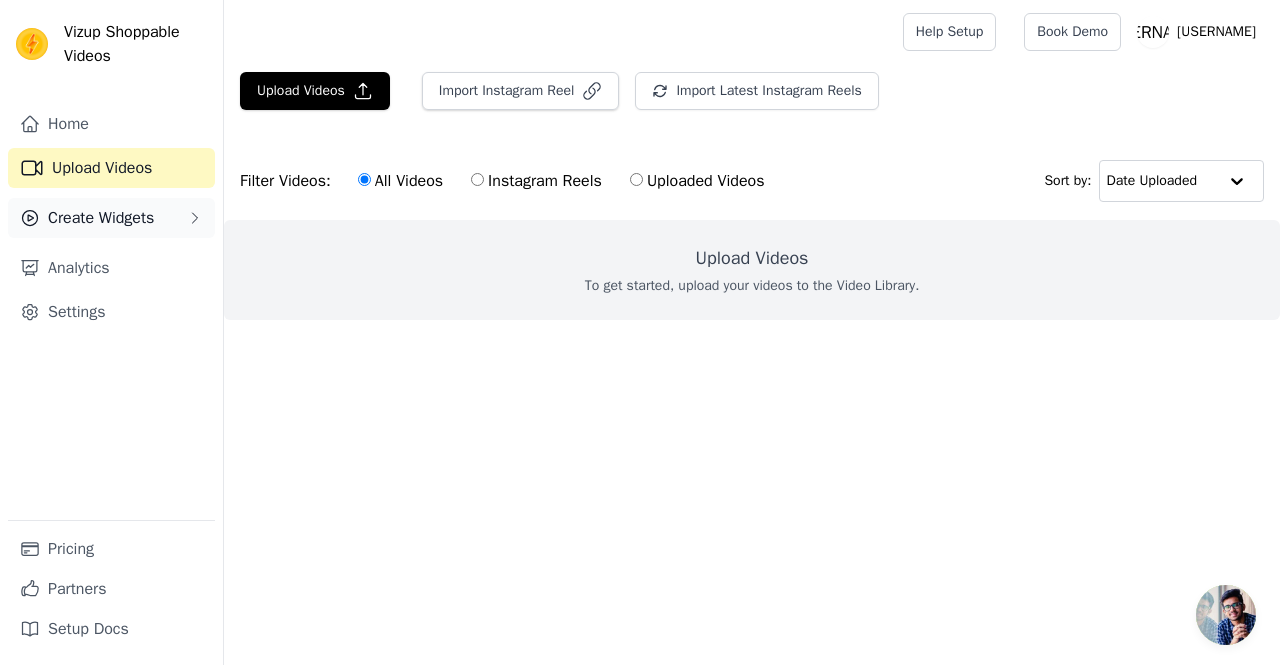 click on "Create Widgets" at bounding box center [111, 218] 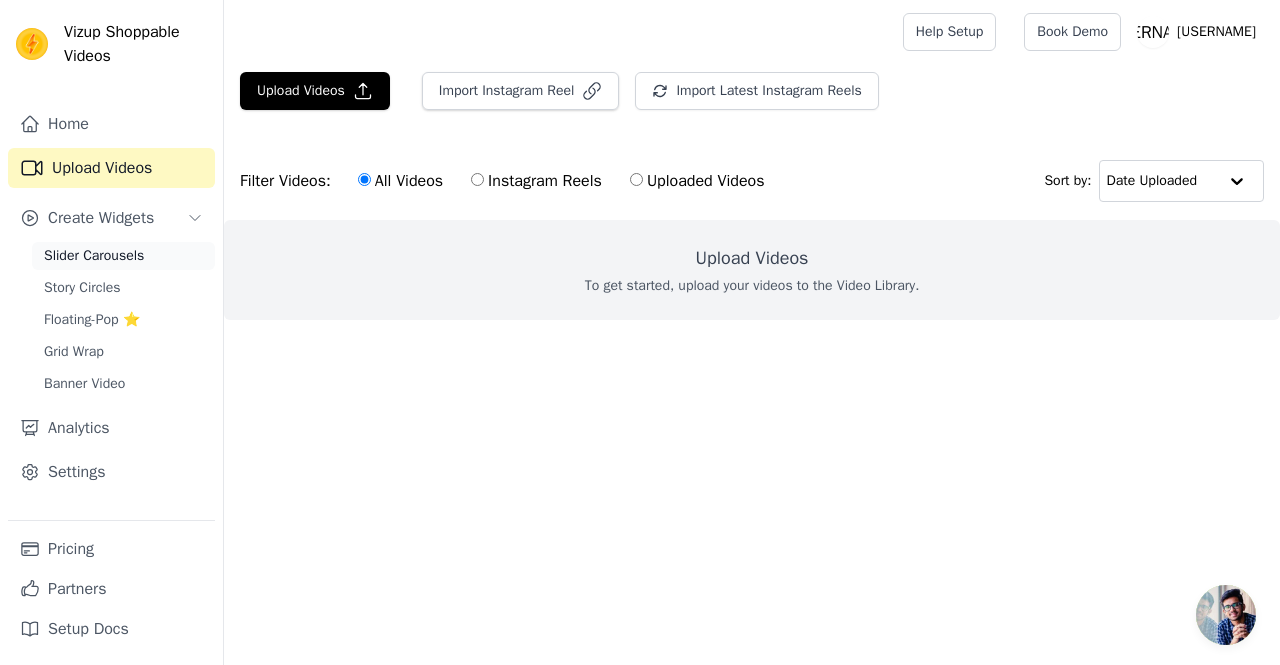 click on "Slider Carousels" at bounding box center [94, 256] 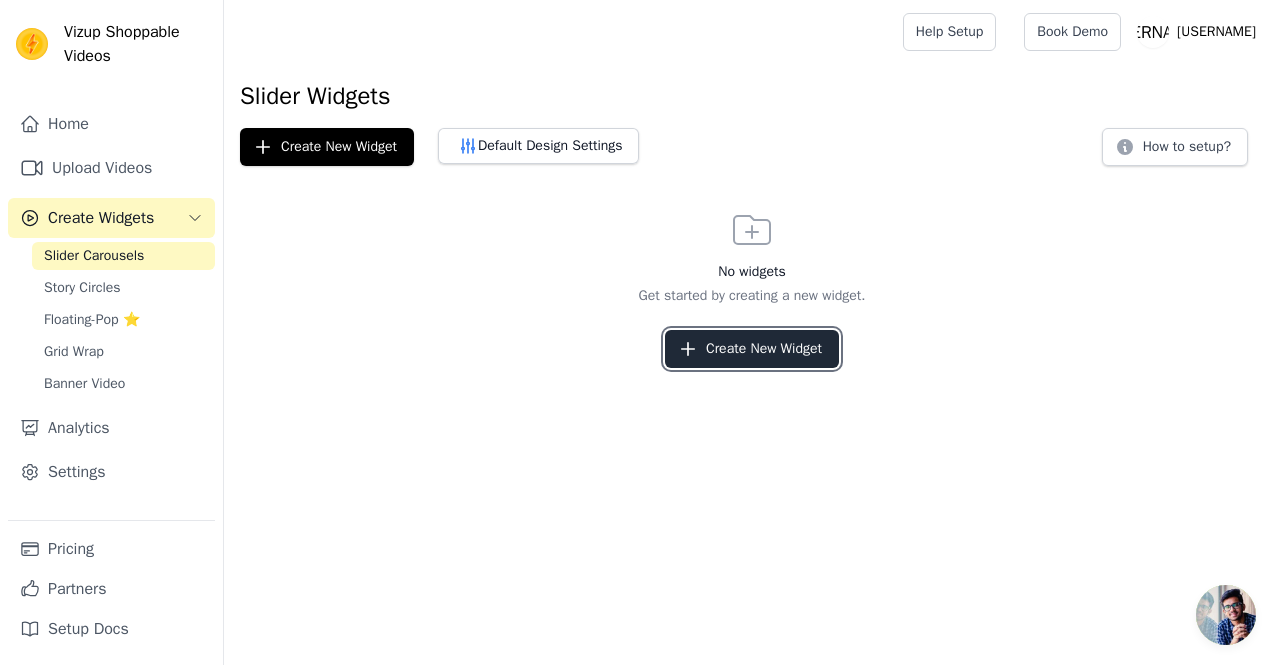 click on "Create New Widget" at bounding box center [752, 349] 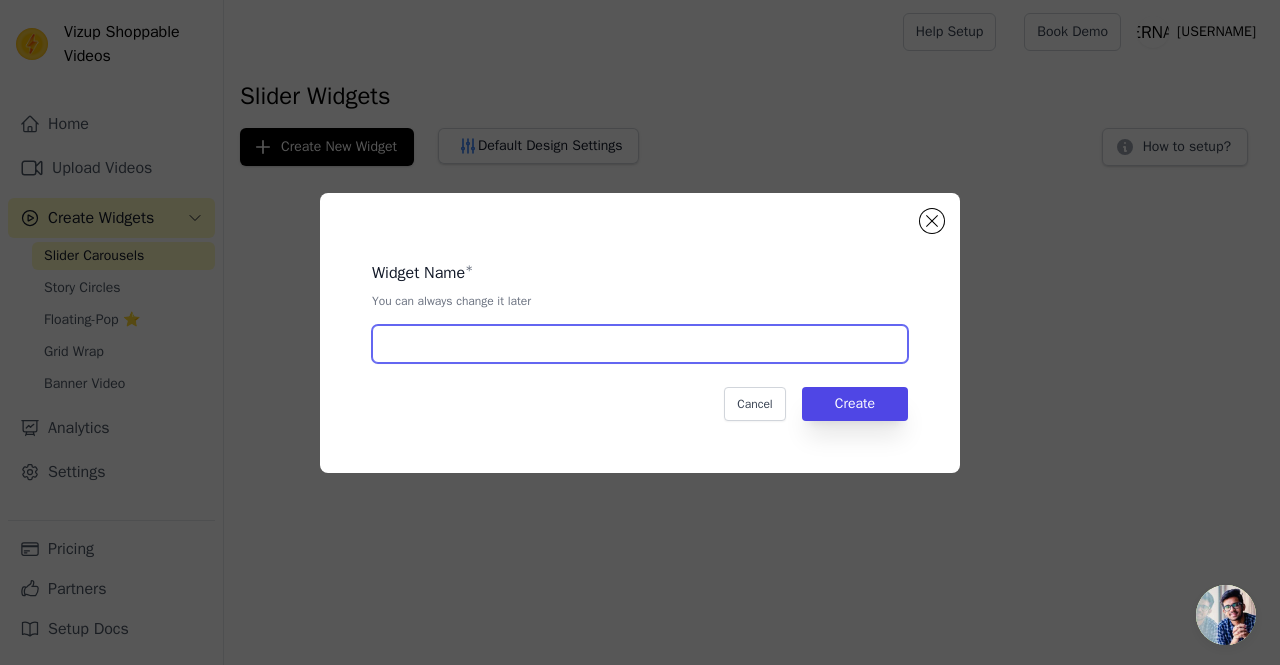 click at bounding box center [640, 344] 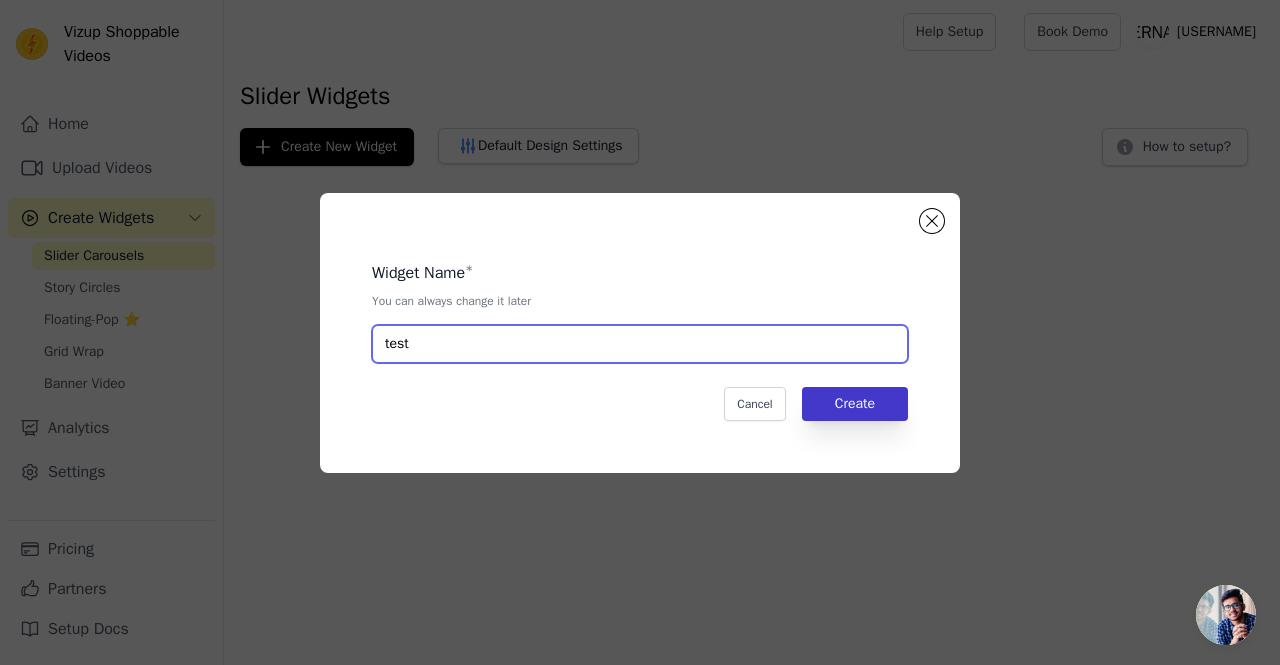 type on "test" 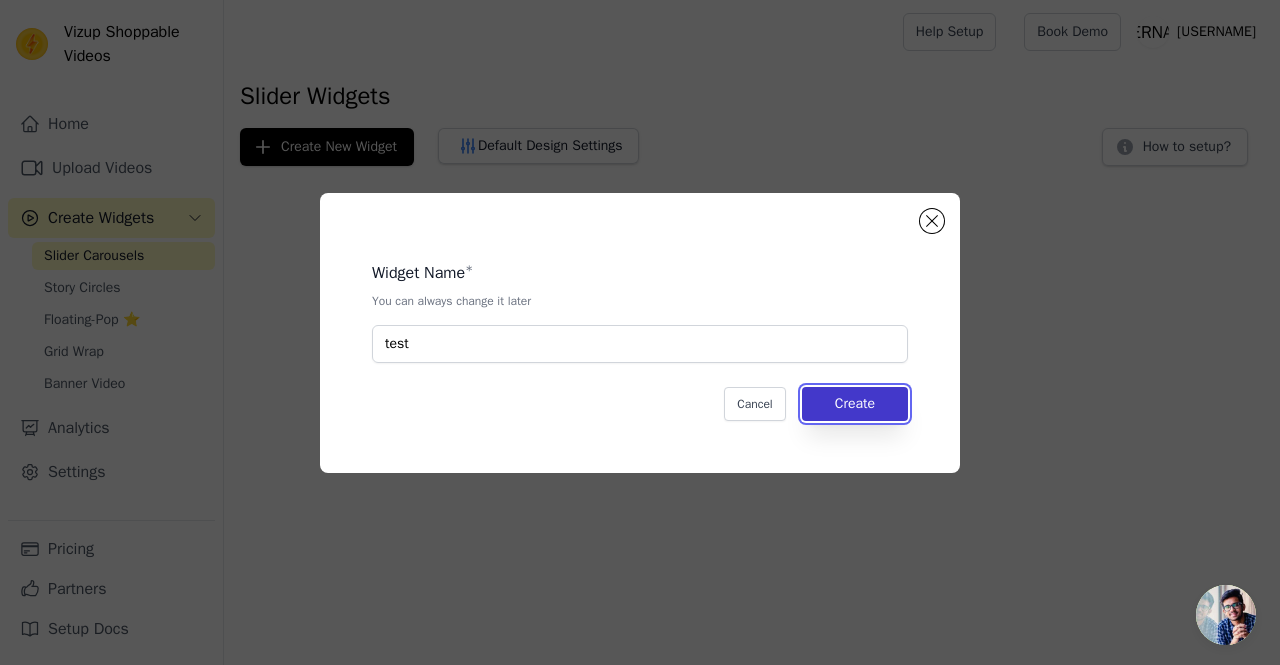 click on "Create" at bounding box center [855, 404] 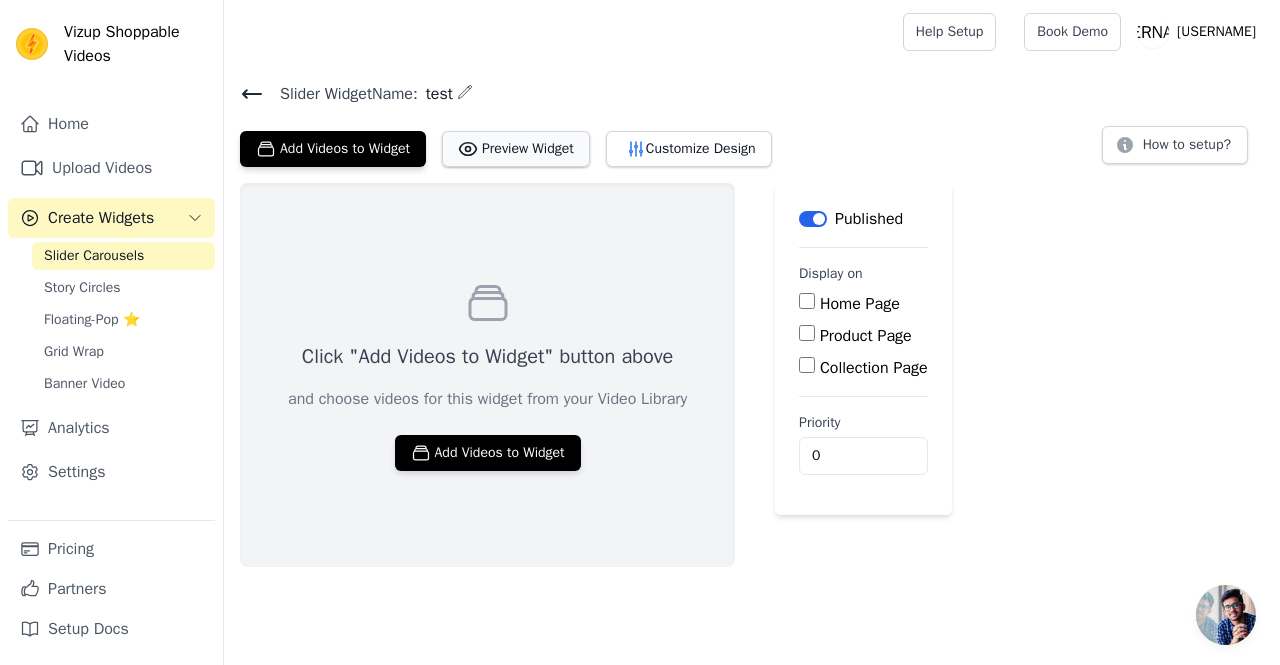click on "Preview Widget" at bounding box center [516, 149] 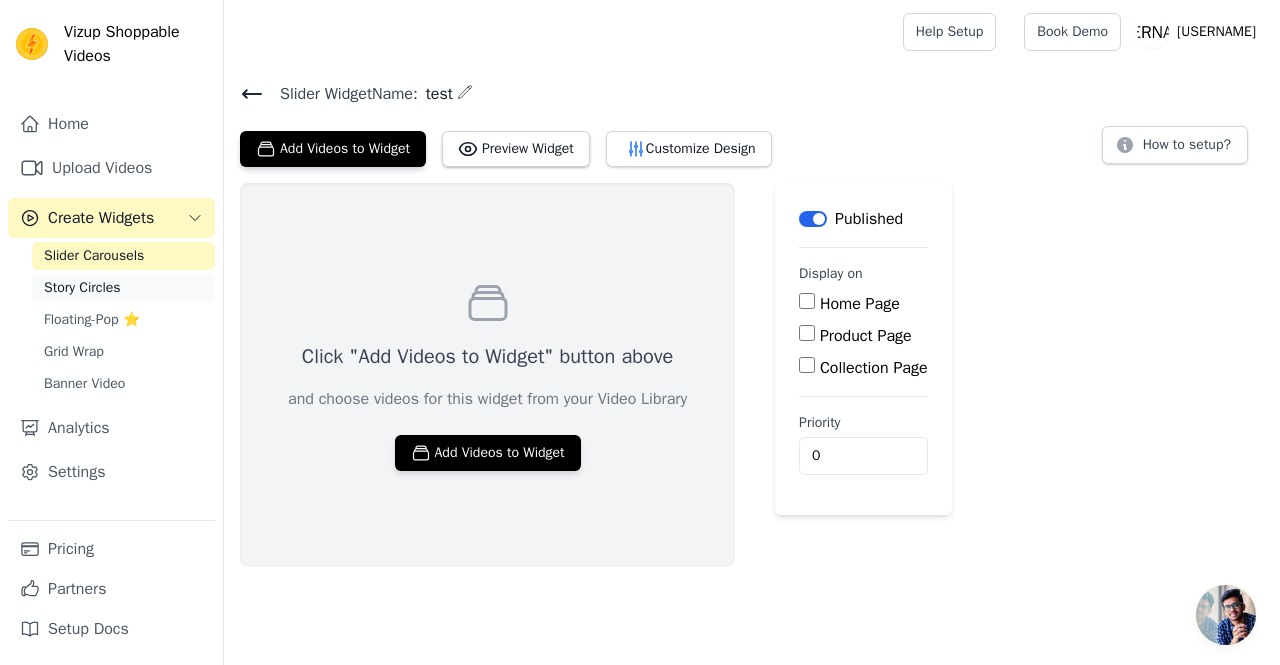 click on "Story Circles" at bounding box center (123, 288) 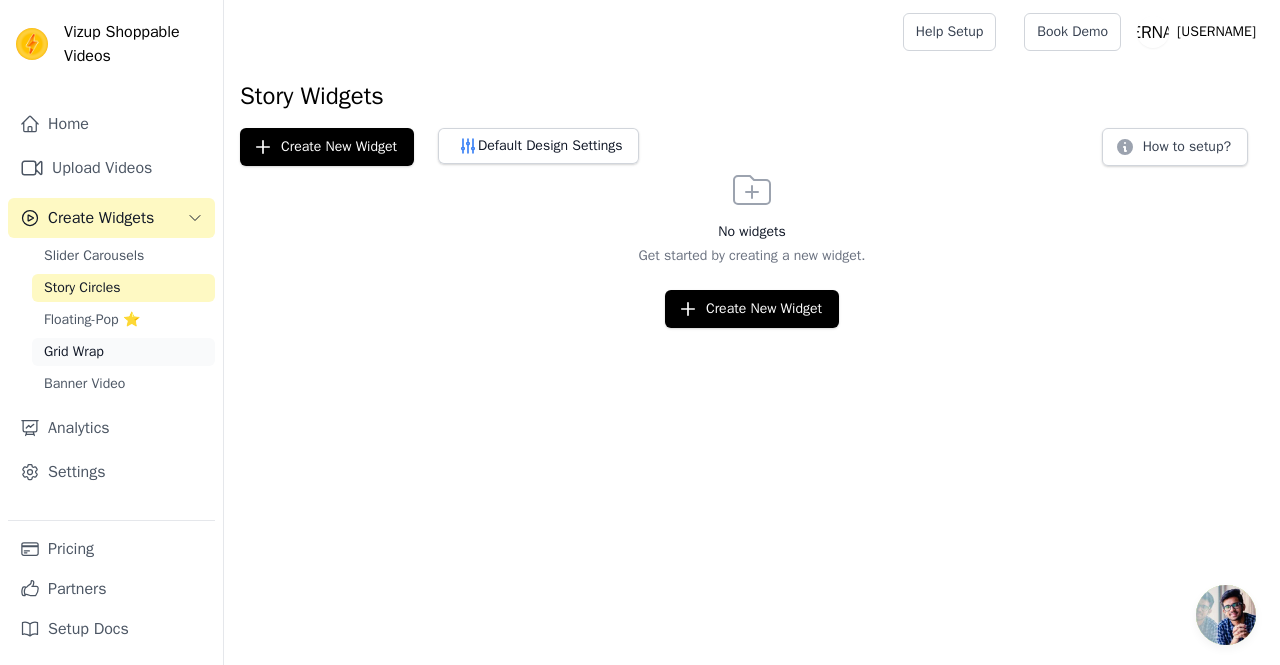click on "Grid Wrap" at bounding box center (123, 352) 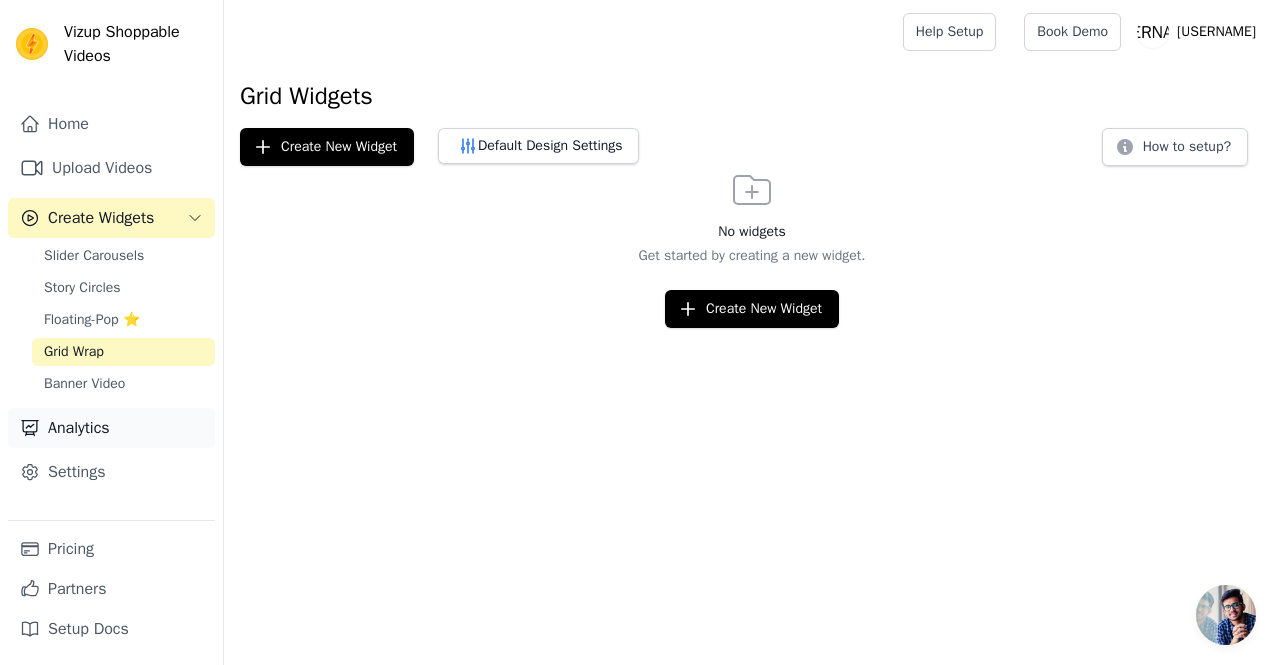 click on "Analytics" at bounding box center [111, 428] 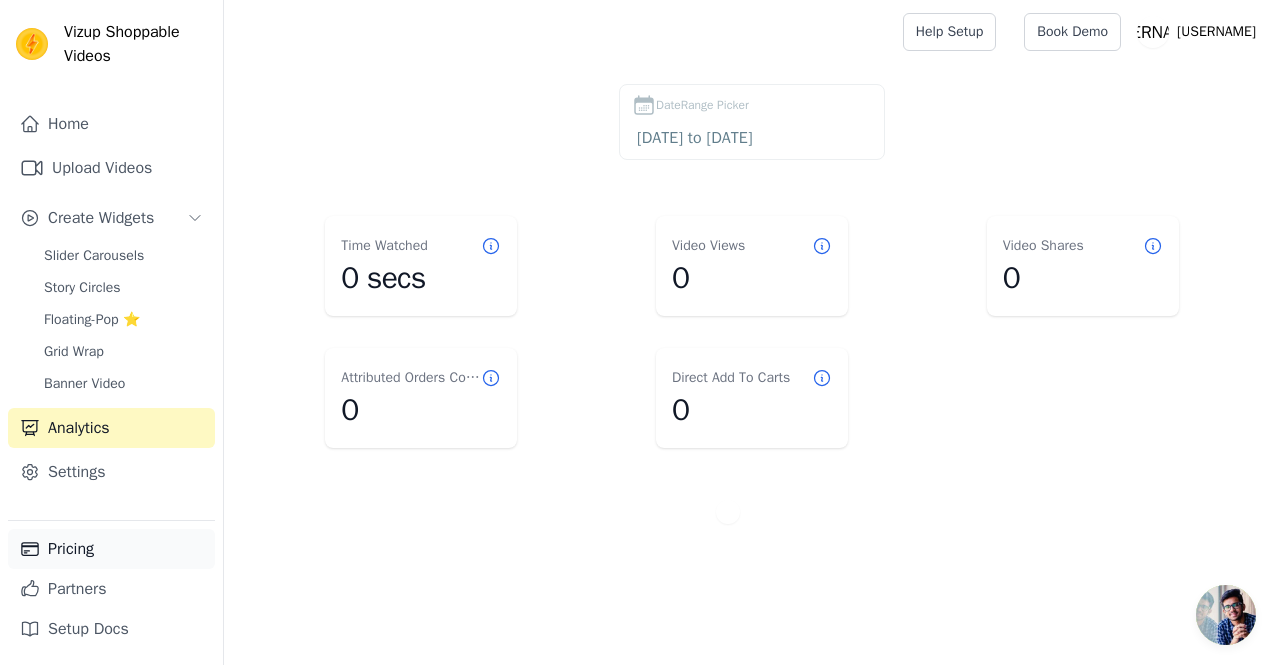 click on "Pricing" at bounding box center [111, 549] 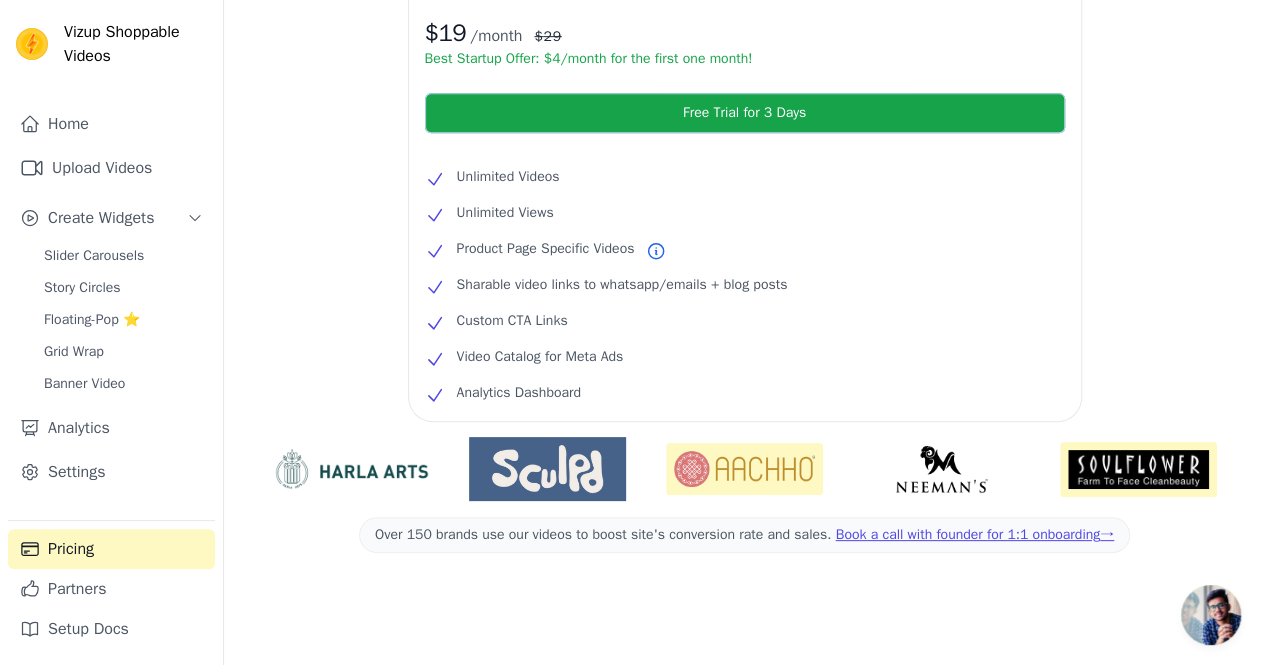 scroll, scrollTop: 331, scrollLeft: 0, axis: vertical 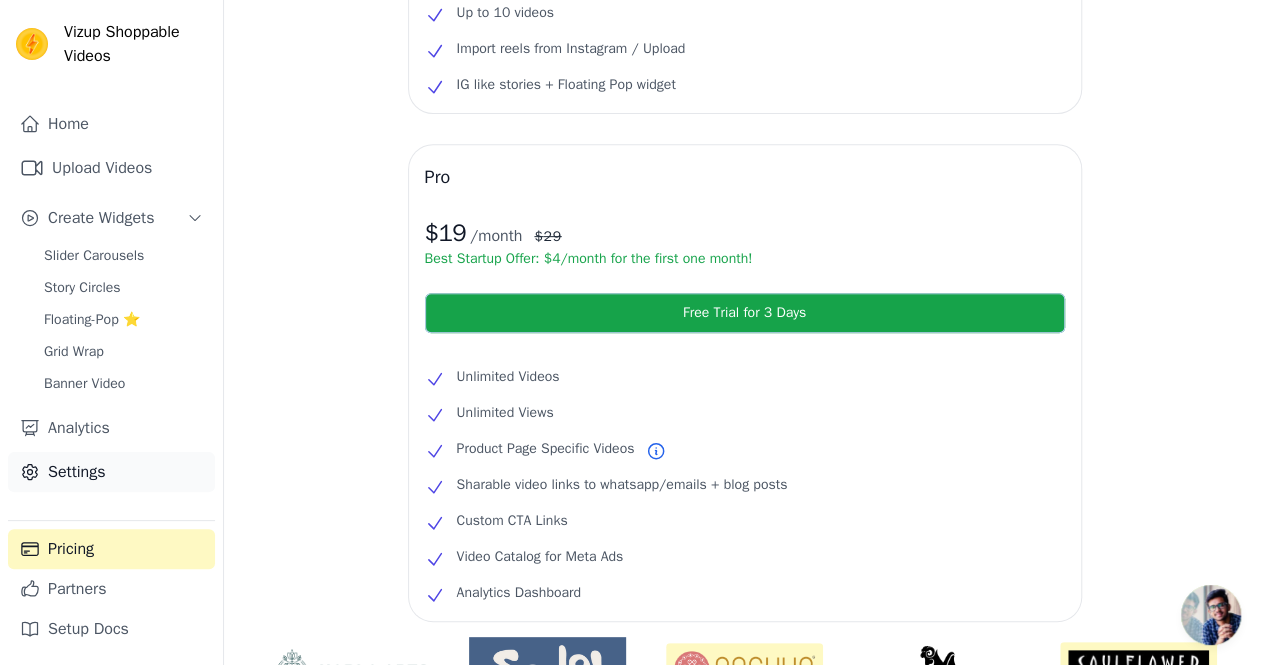 click on "Settings" at bounding box center (111, 472) 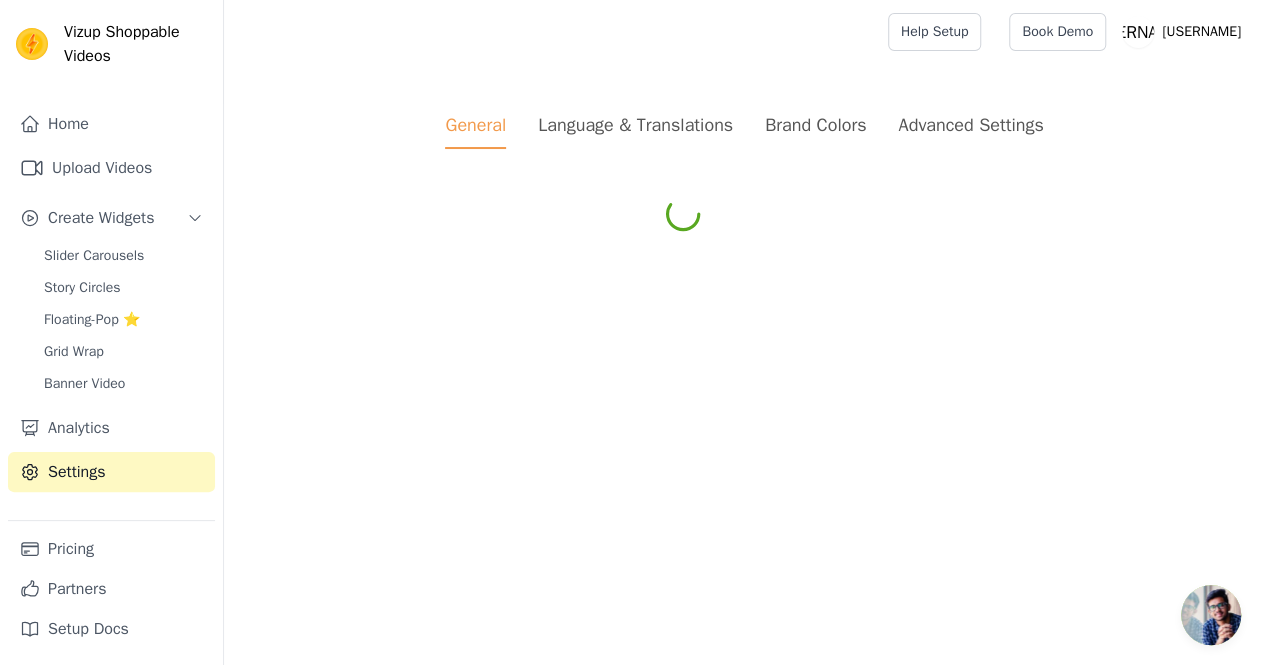 scroll, scrollTop: 0, scrollLeft: 0, axis: both 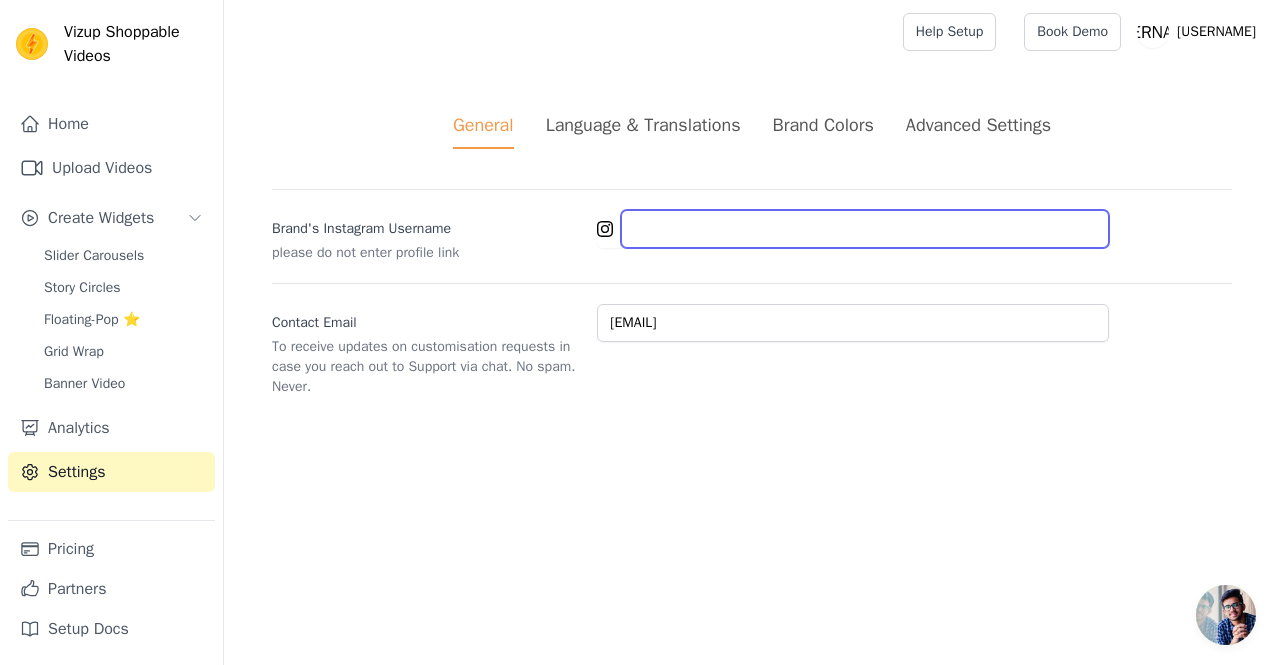 click on "Brand's Instagram Username" at bounding box center [865, 229] 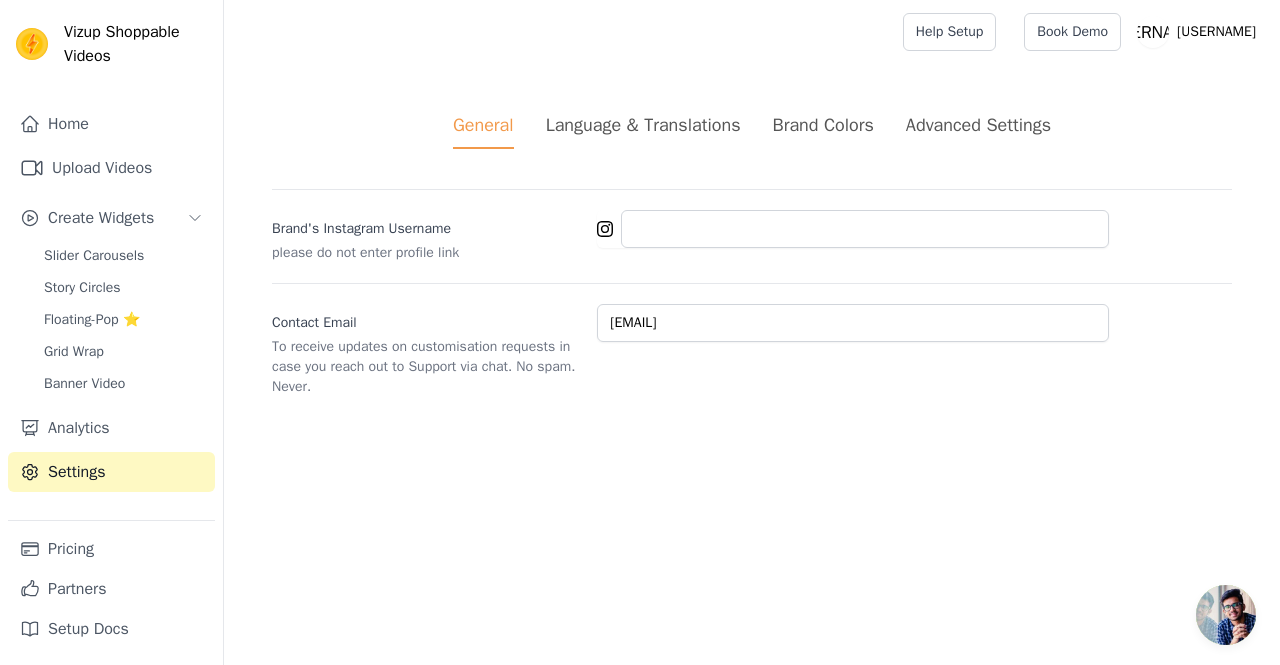 click on "Brand Colors" at bounding box center [823, 125] 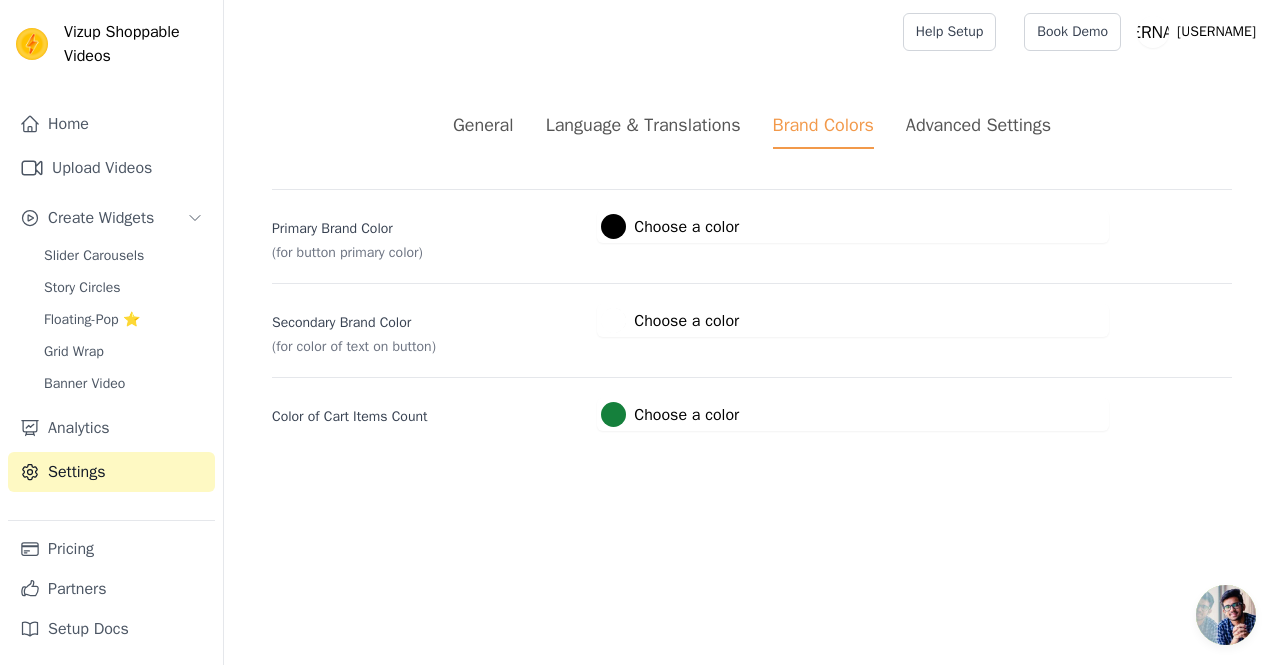 click on "#000000       Choose a color" at bounding box center (670, 226) 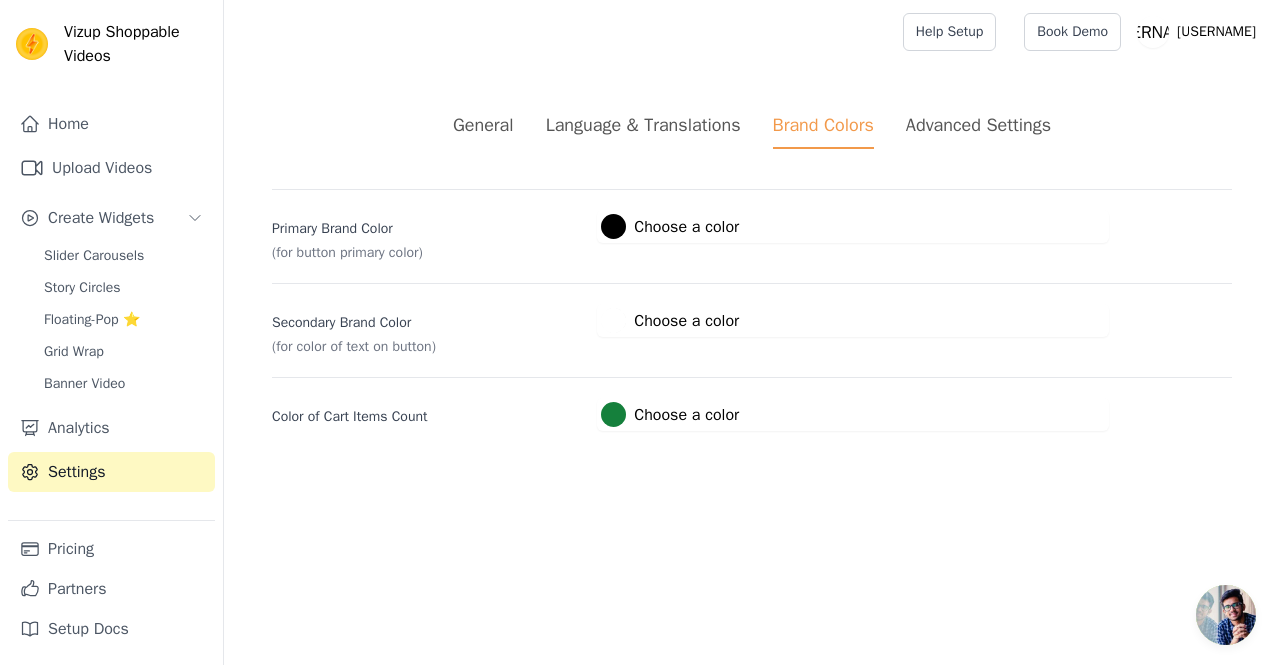click on "Vizup Shoppable Videos
Home
Upload Videos       Create Widgets     Slider Carousels   Story Circles   Floating-Pop ⭐   Grid Wrap   Banner Video
Analytics
Settings
Pricing
Partners
Setup Docs   Open sidebar       Help Setup     Book Demo   Open user menu" at bounding box center [640, 239] 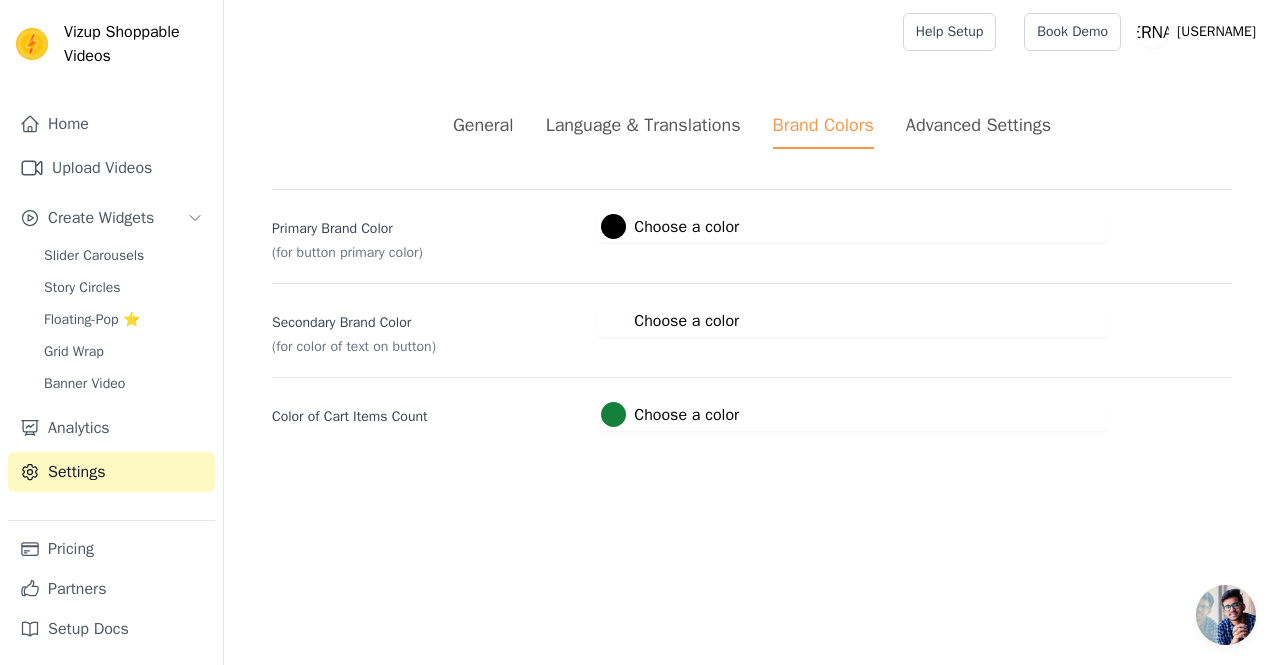 click on "Advanced Settings" at bounding box center [978, 125] 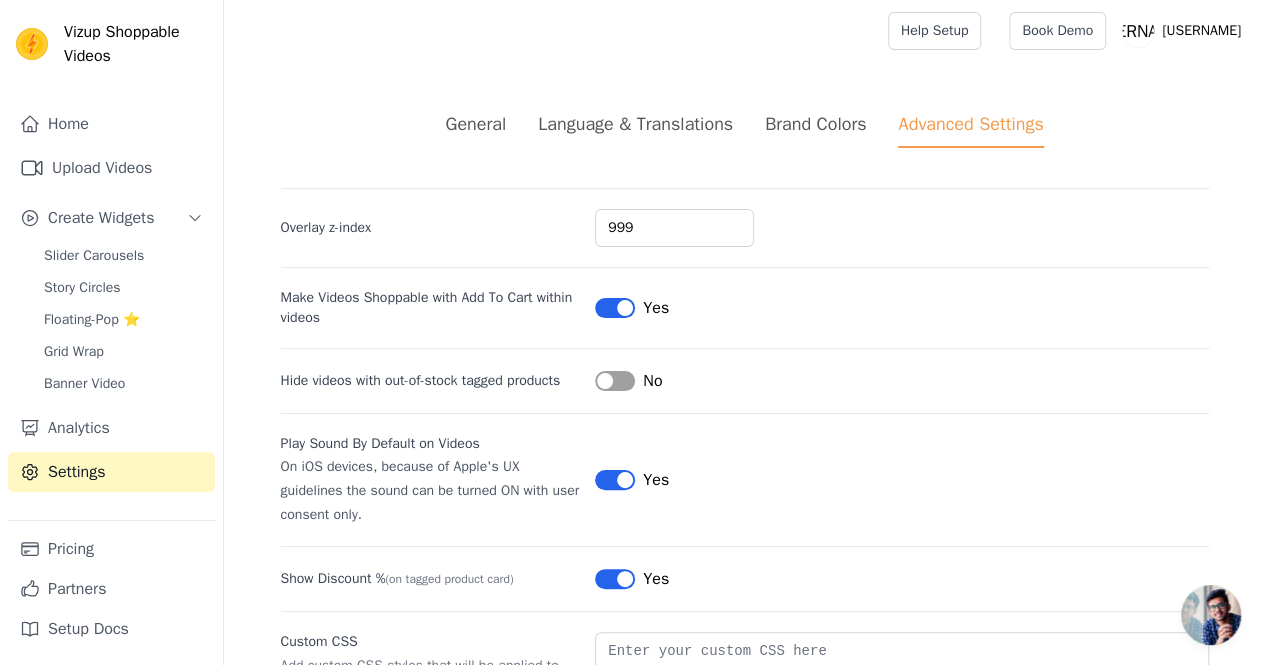 scroll, scrollTop: 0, scrollLeft: 0, axis: both 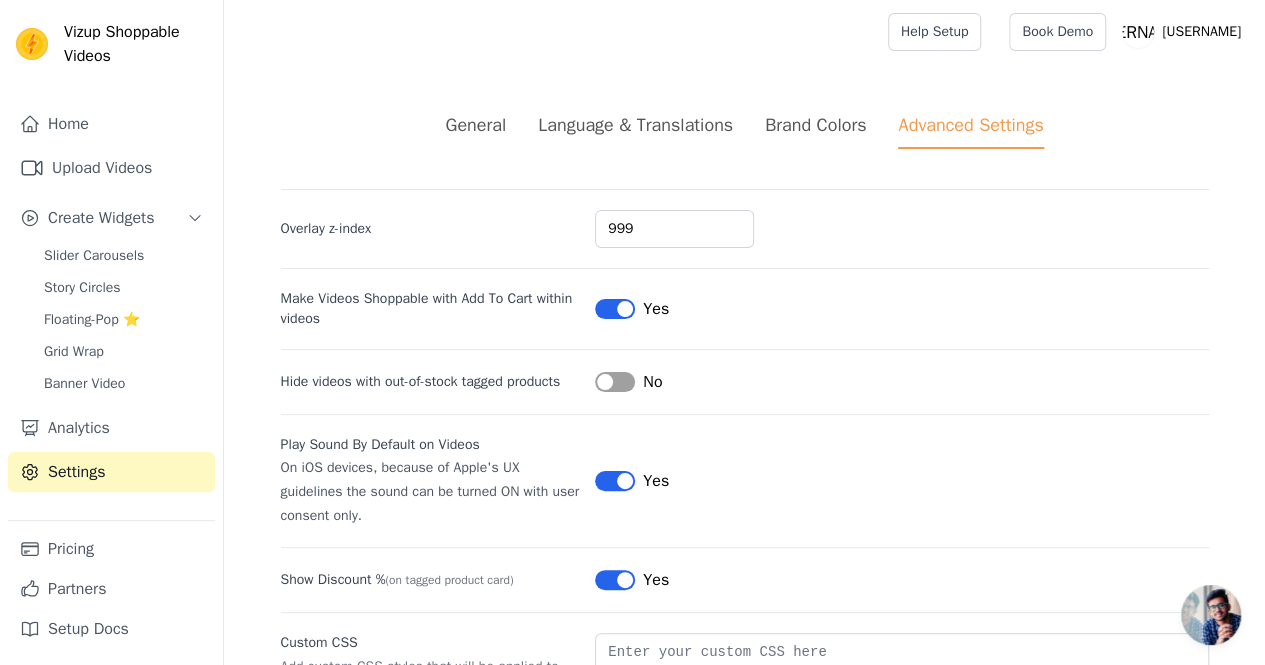 click on "Brand Colors" at bounding box center [815, 130] 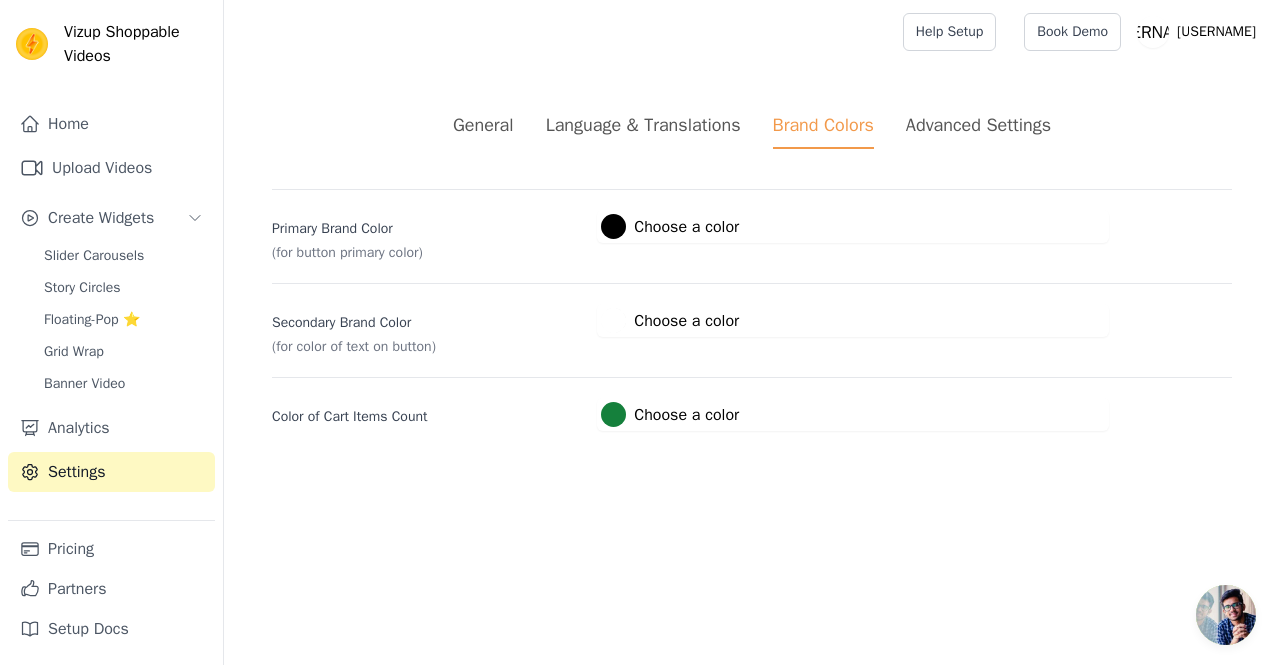 click on "Language & Translations" at bounding box center (643, 125) 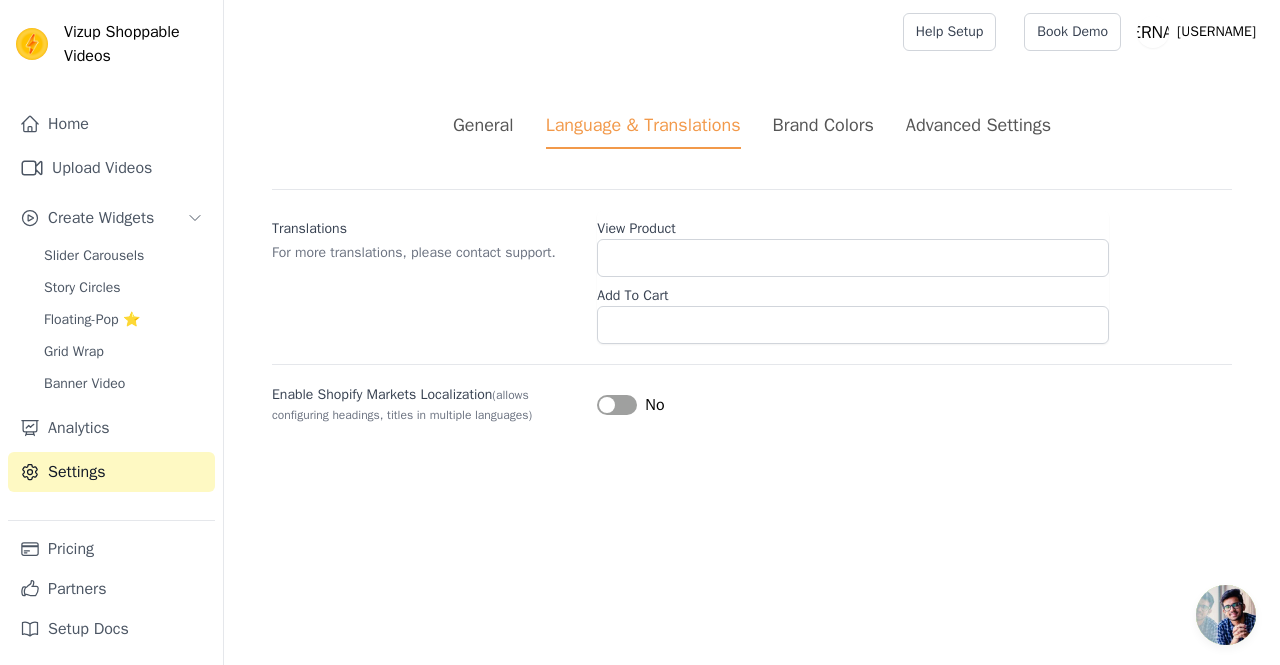 click on "Label" at bounding box center [617, 405] 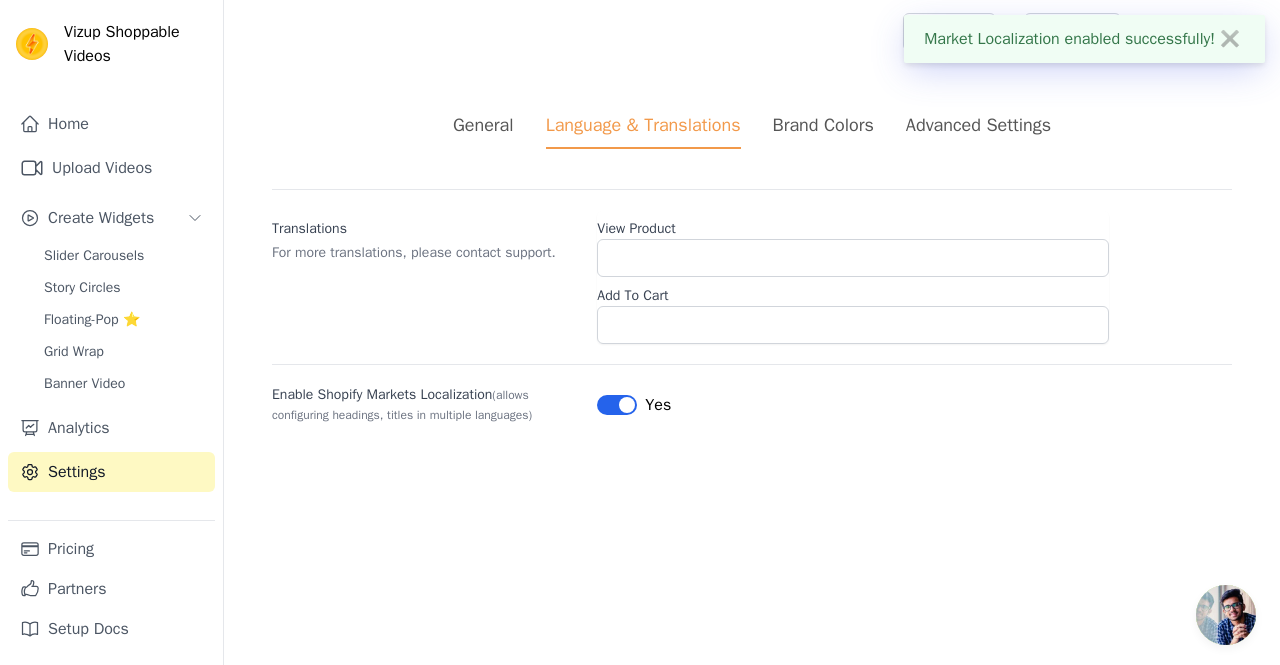click on "General" at bounding box center (483, 125) 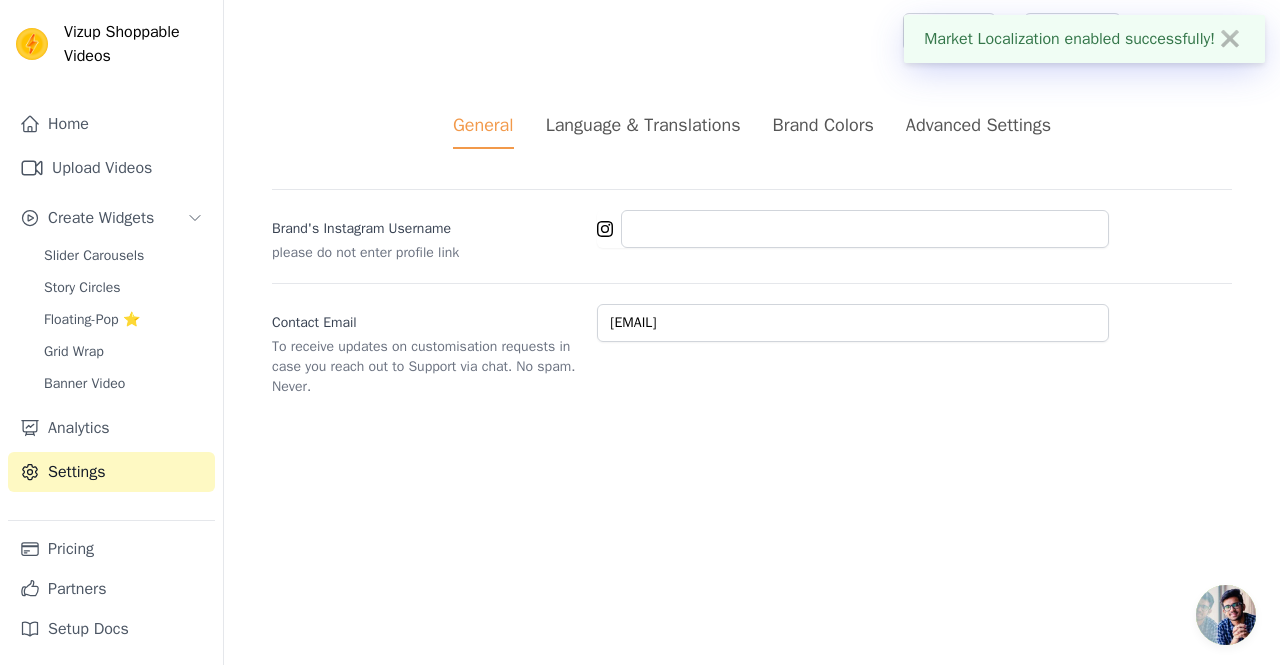 click 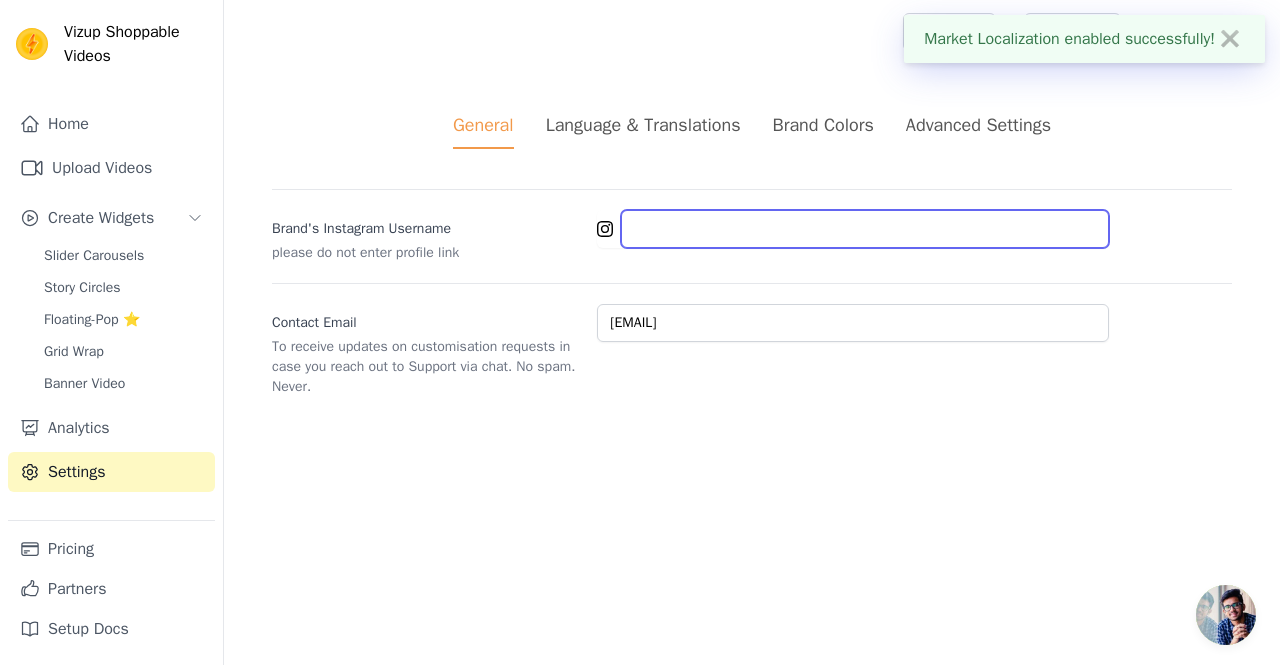 click on "Brand's Instagram Username" at bounding box center [865, 229] 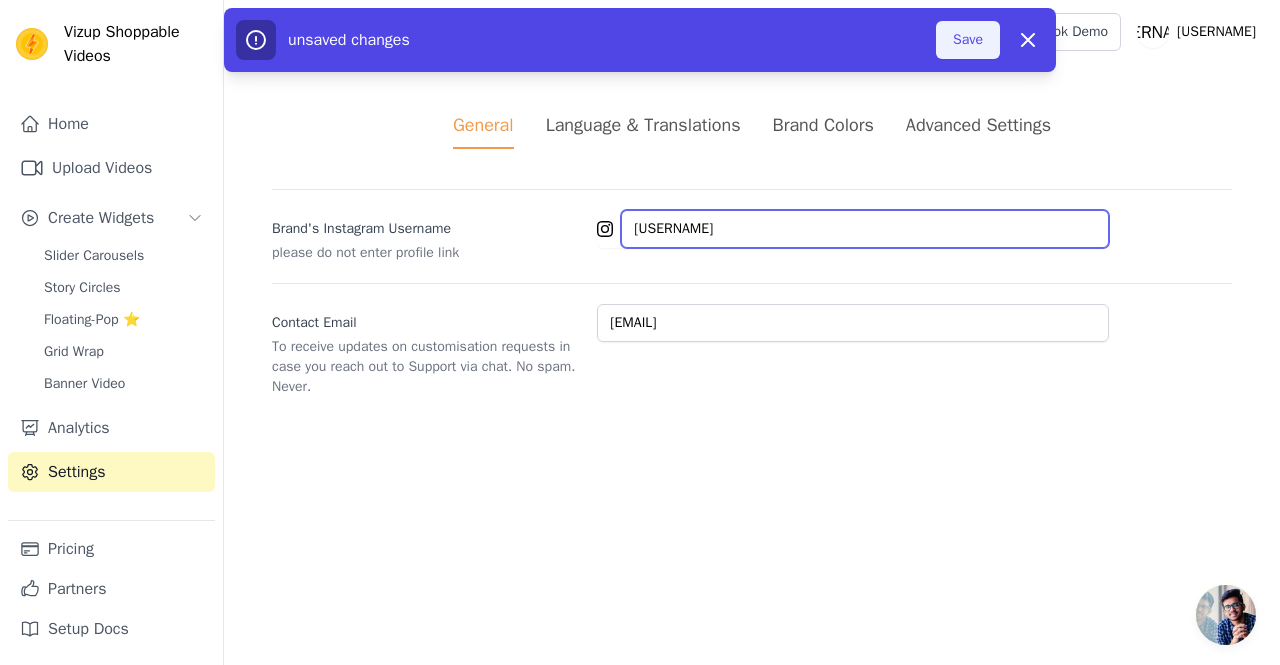 type on "[USERNAME]" 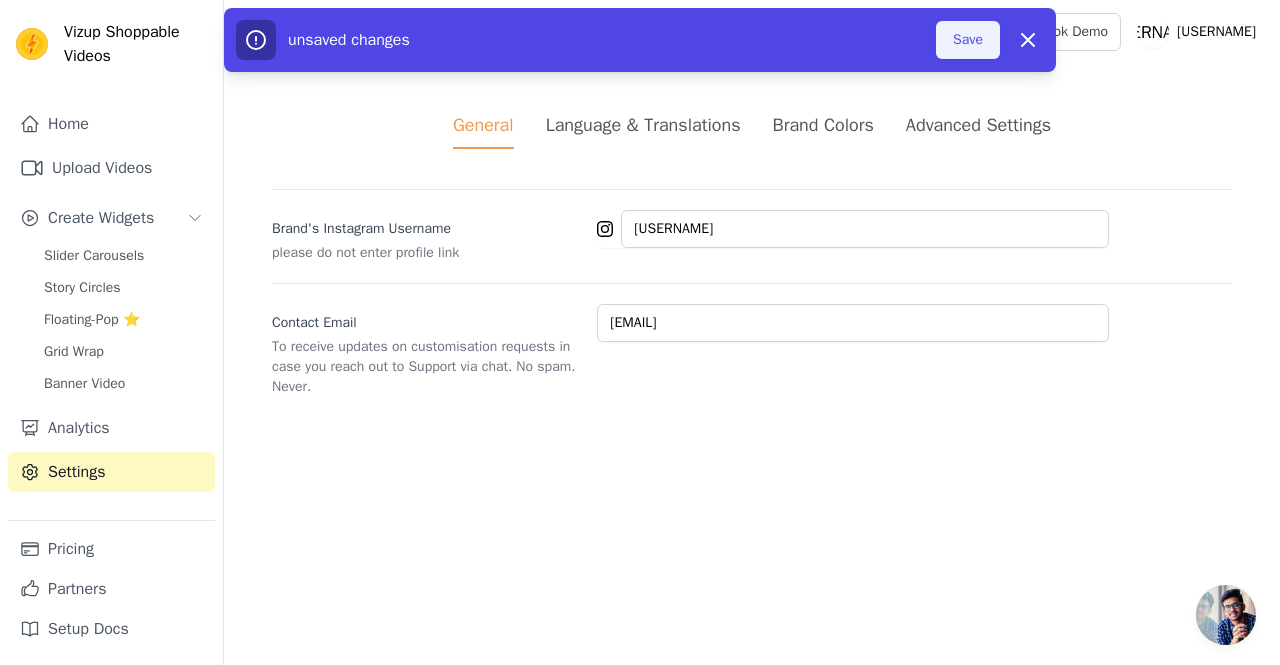 click on "Save" at bounding box center (968, 40) 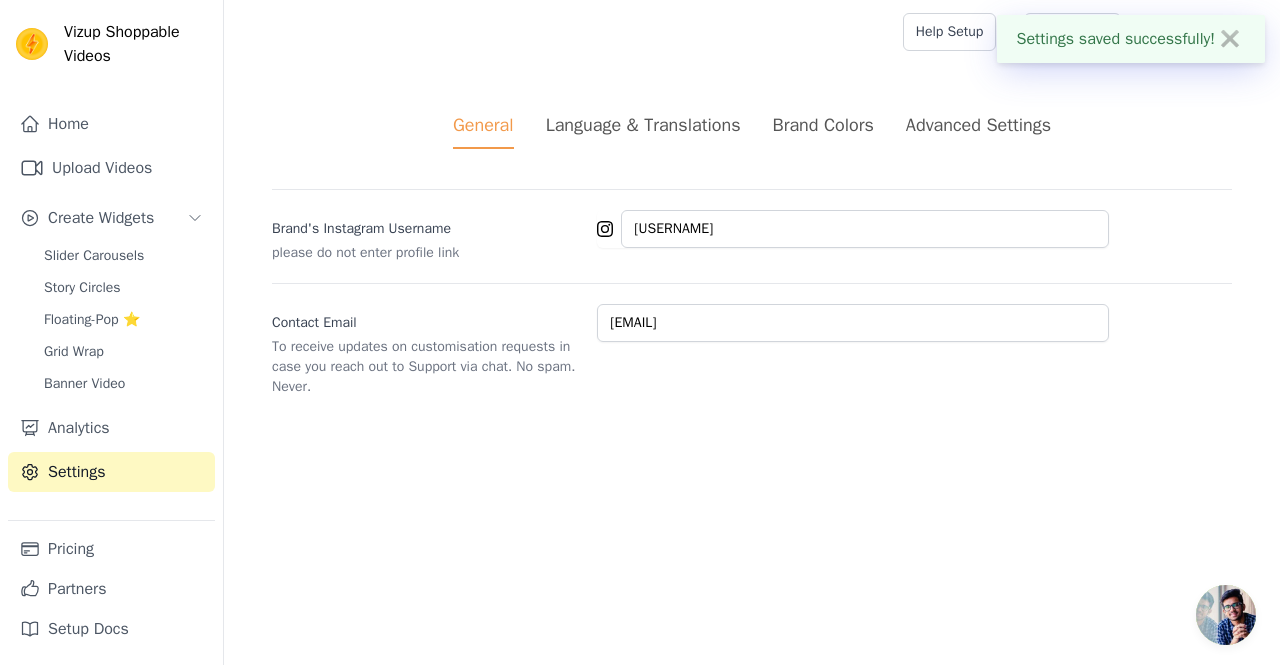 type on "[USERNAME]" 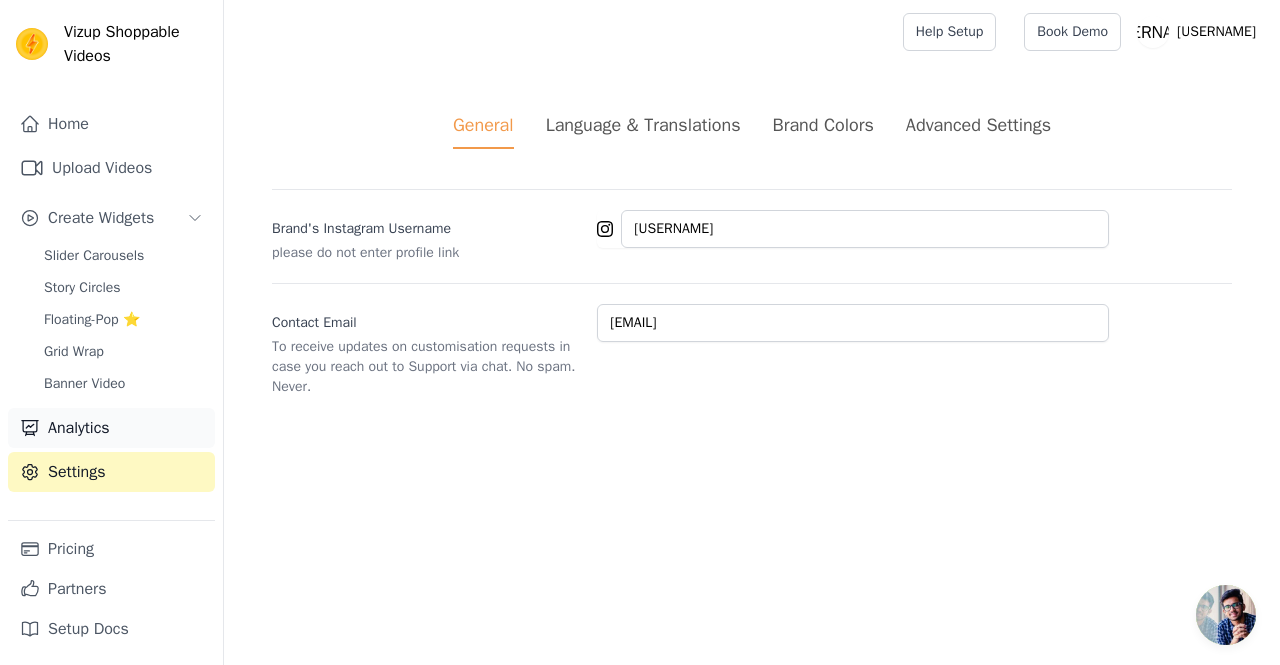 click on "Analytics" at bounding box center (111, 428) 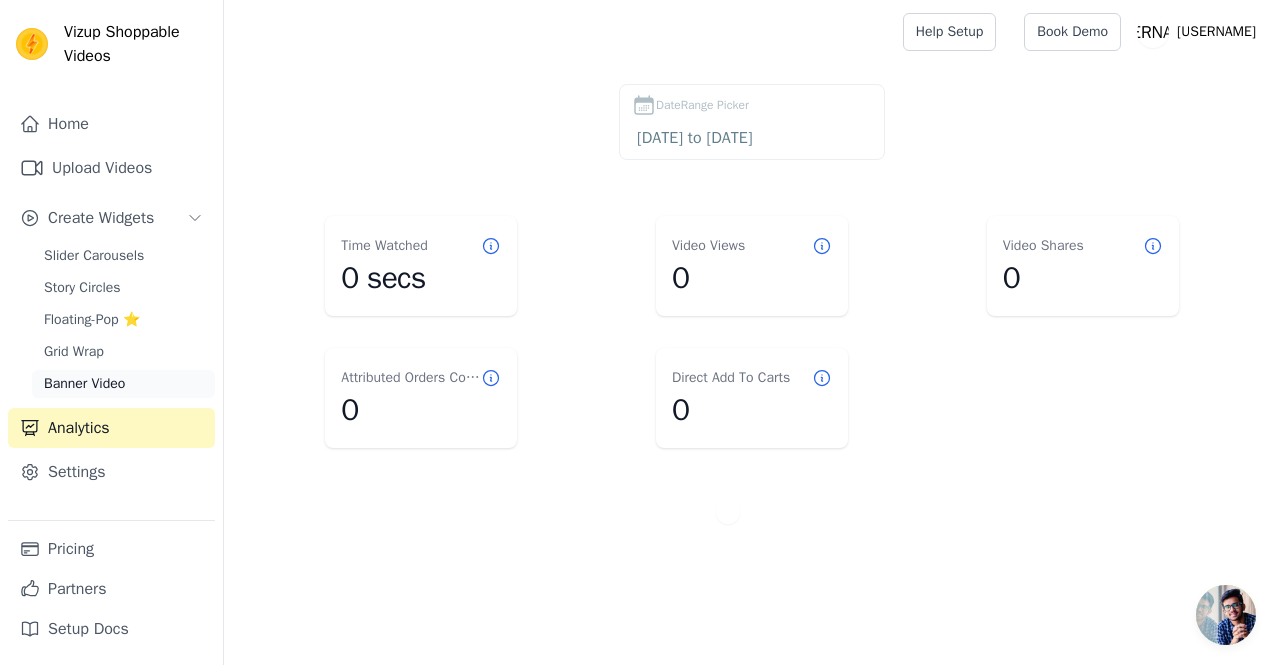 click on "Banner Video" at bounding box center [84, 384] 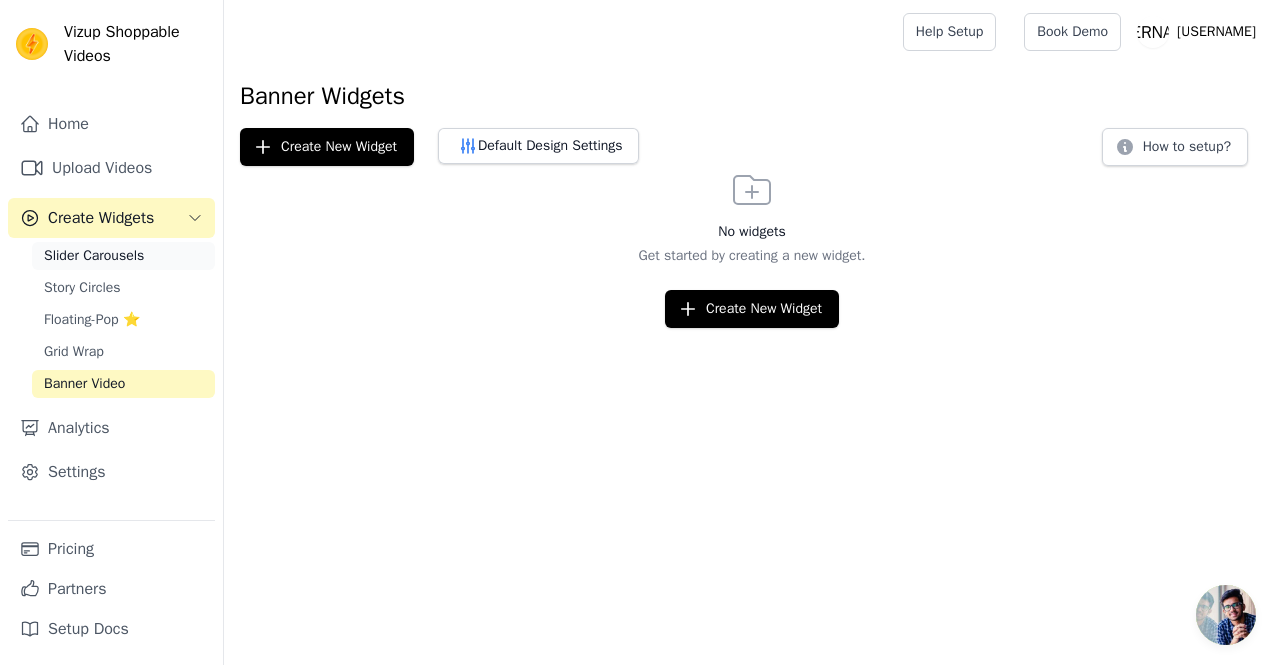 click on "Slider Carousels" at bounding box center [94, 256] 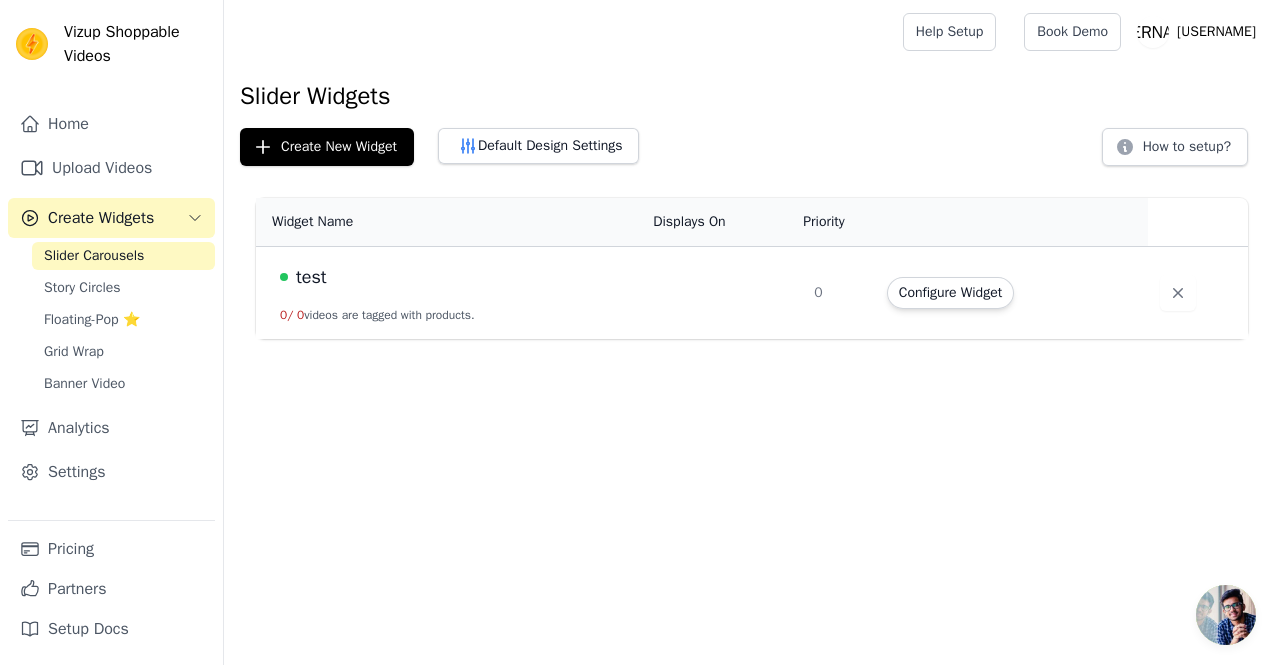 click on "Create Widgets" at bounding box center (101, 218) 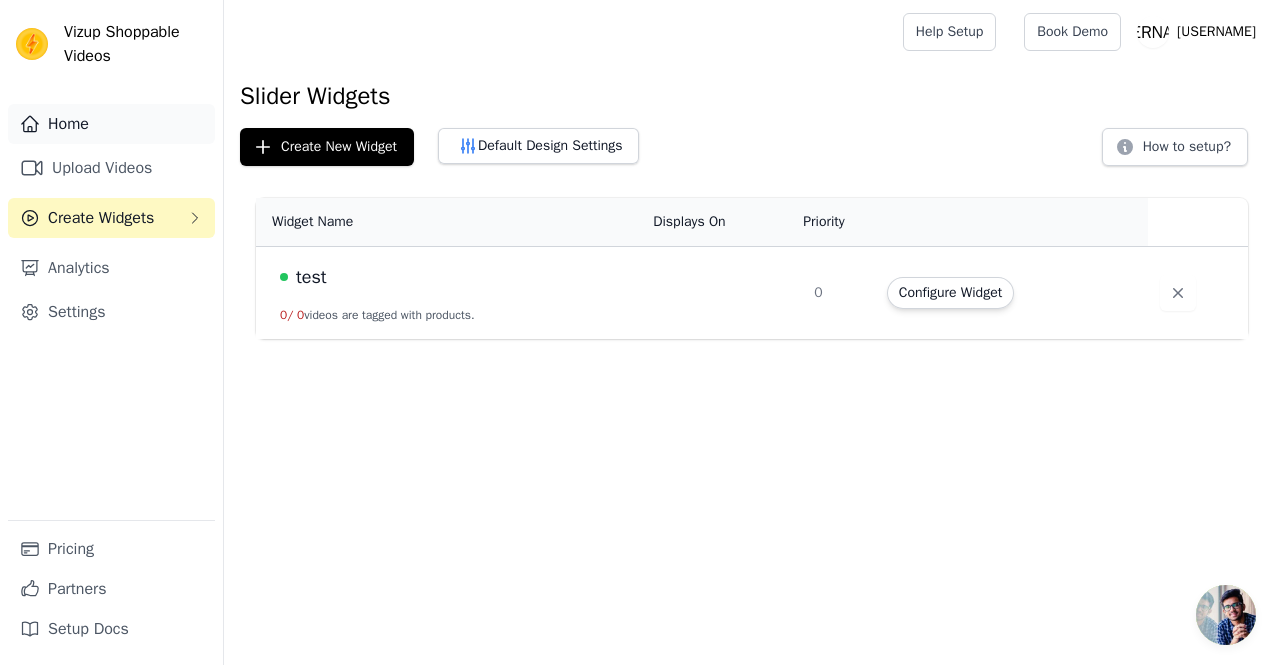 click on "Home" at bounding box center [111, 124] 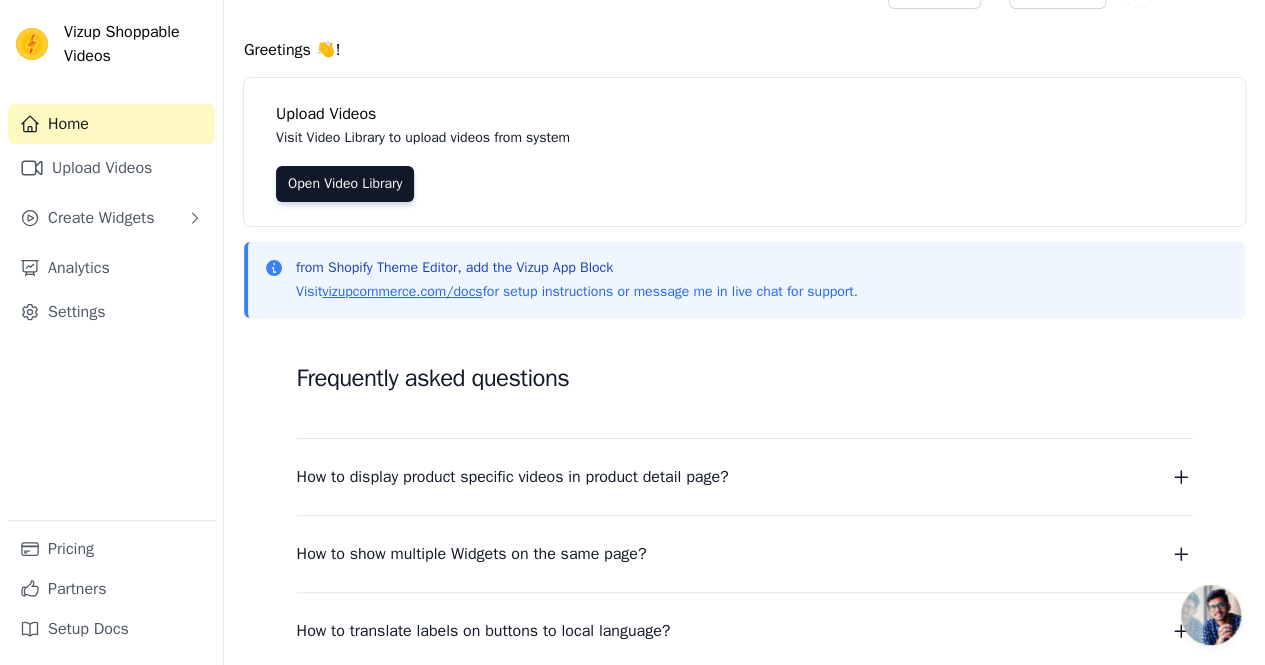 scroll, scrollTop: 0, scrollLeft: 0, axis: both 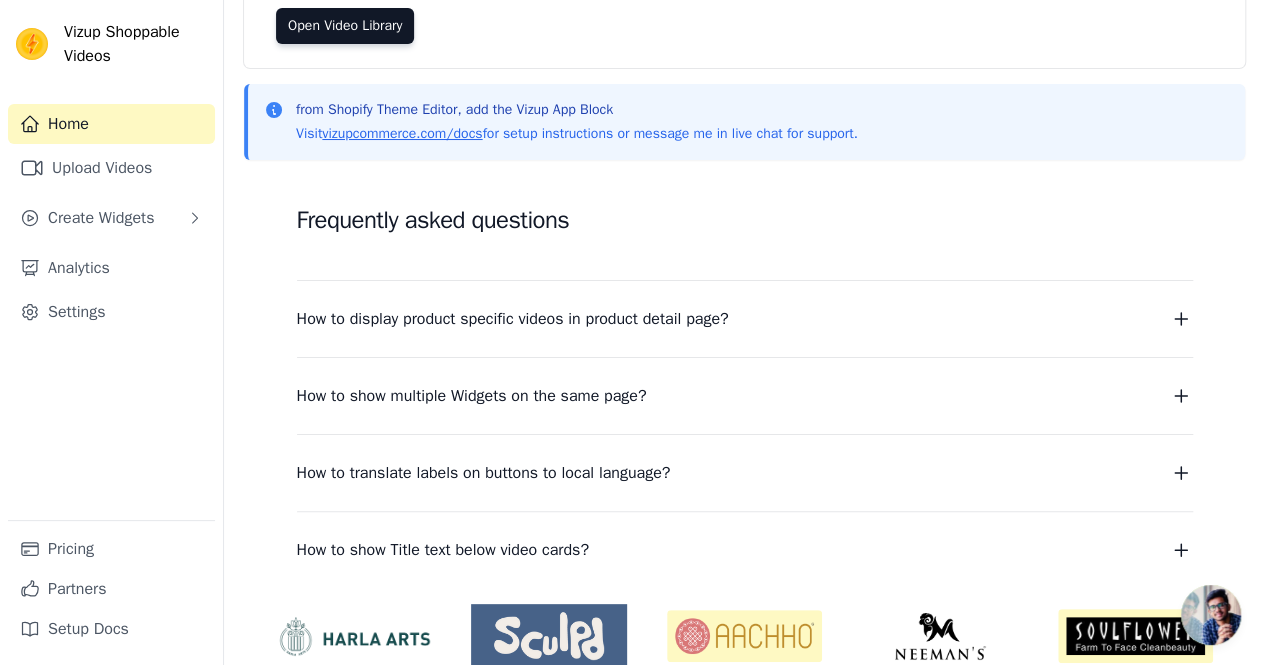 click on "How to display product specific videos in product detail page?" at bounding box center [745, 319] 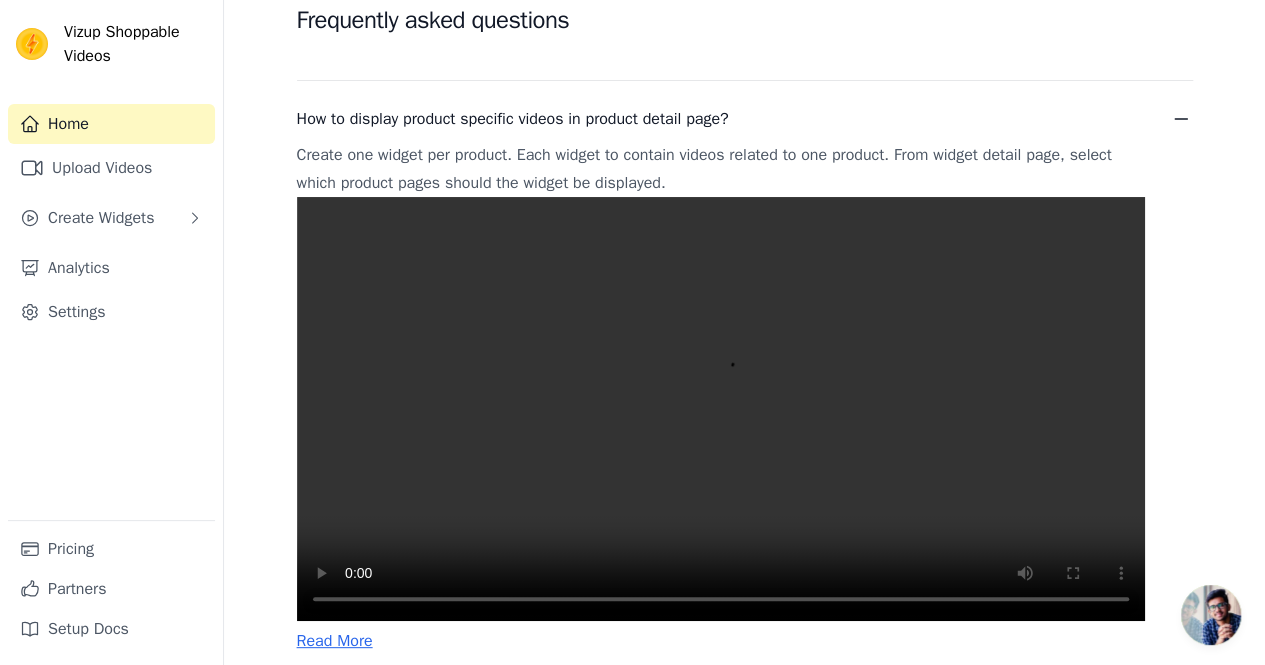 scroll, scrollTop: 600, scrollLeft: 0, axis: vertical 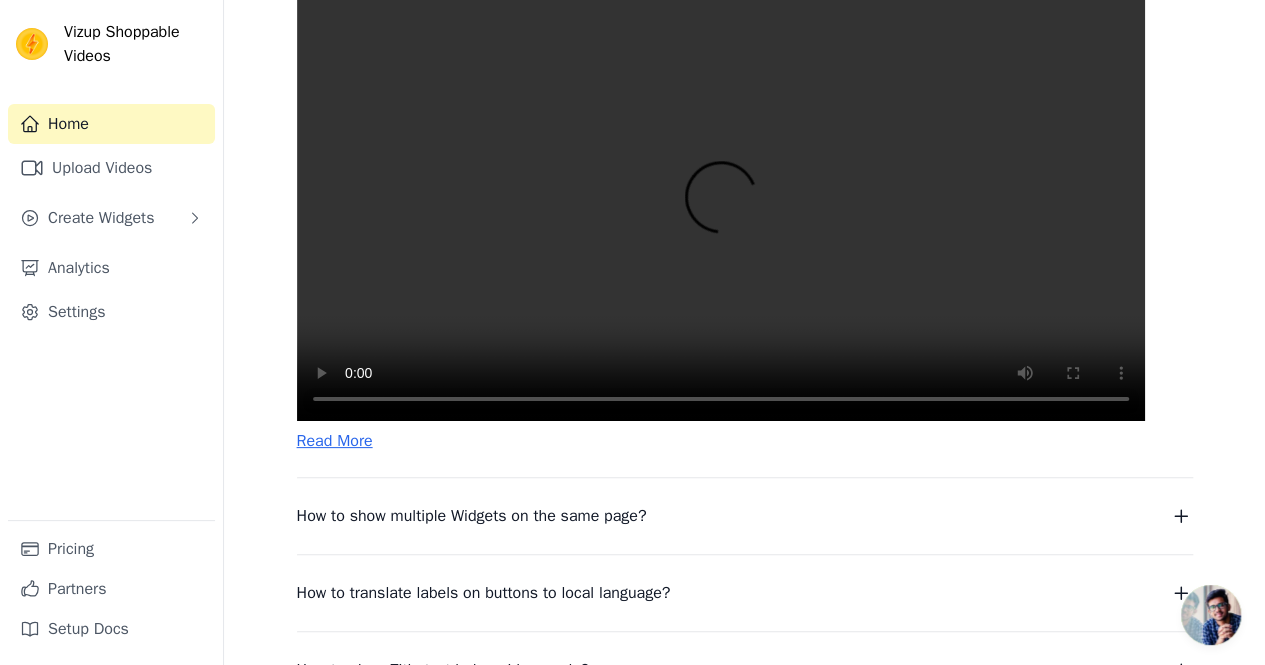 type 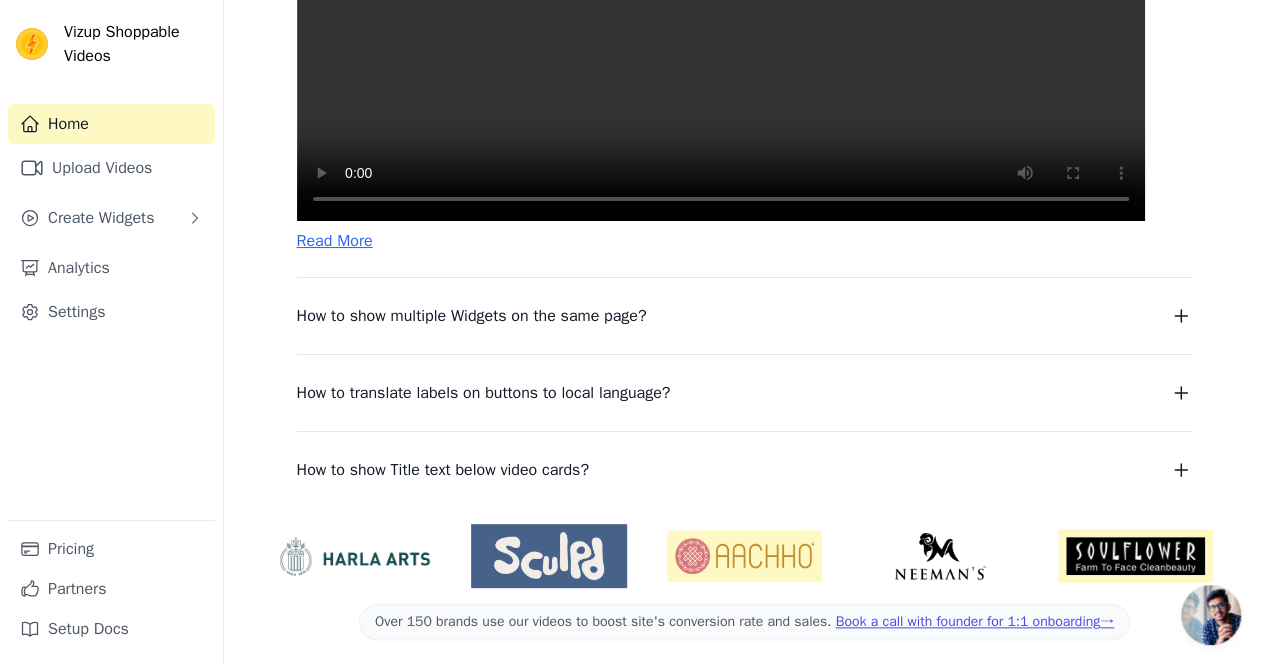 click on "How to show multiple Widgets on the same page?" at bounding box center [472, 316] 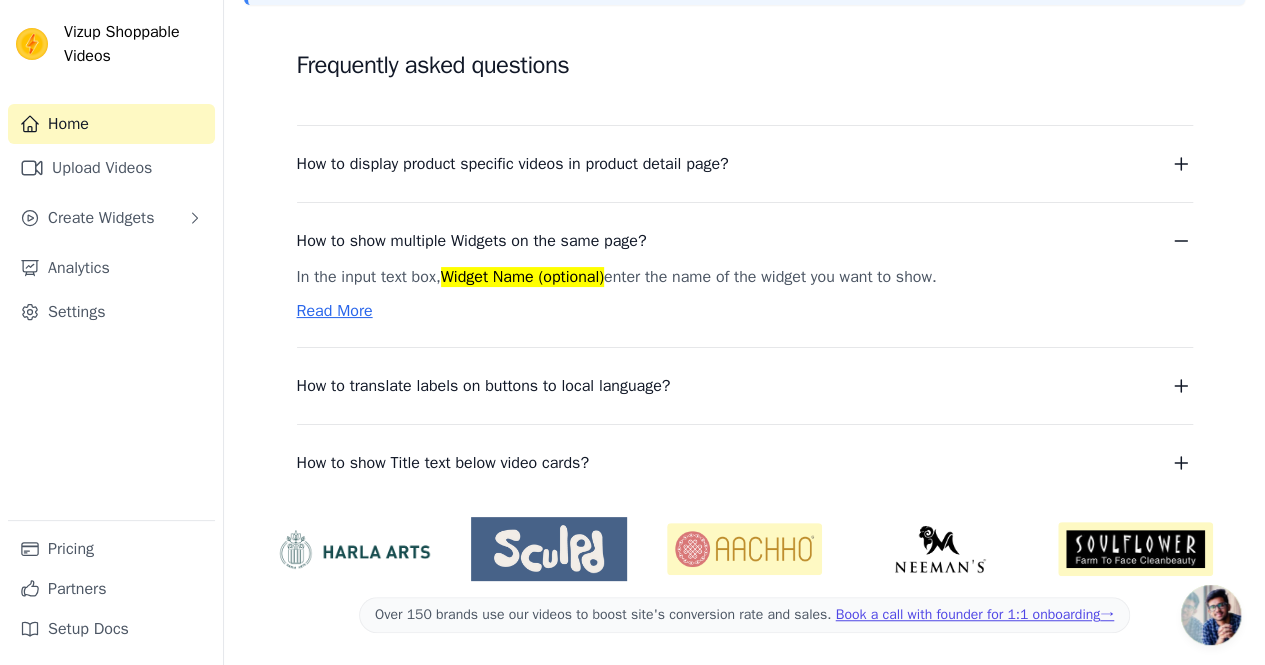 scroll, scrollTop: 353, scrollLeft: 0, axis: vertical 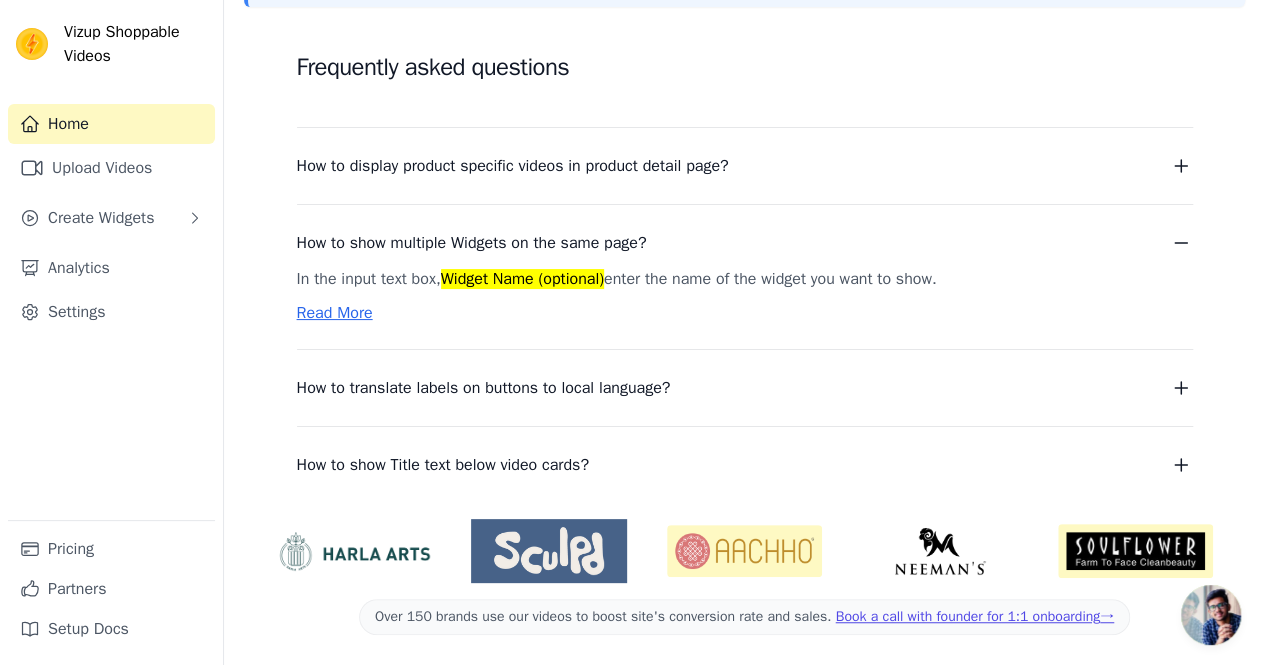 click on "How to show Title text below video cards?" at bounding box center (745, 465) 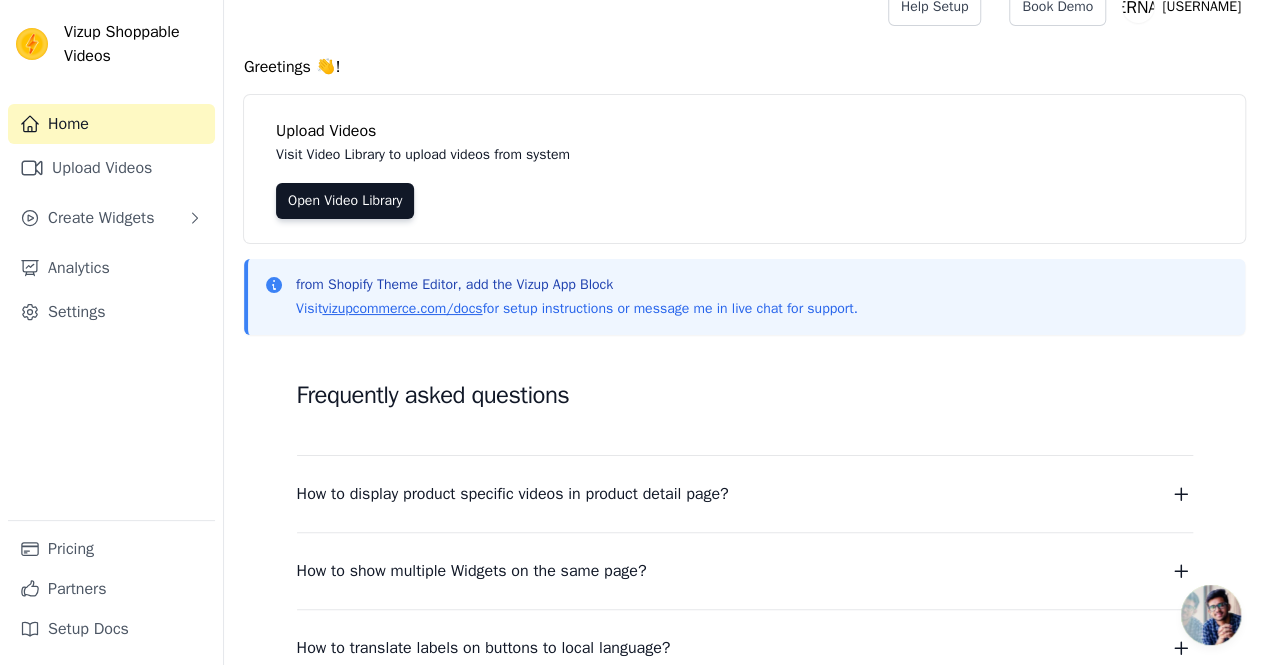 scroll, scrollTop: 0, scrollLeft: 0, axis: both 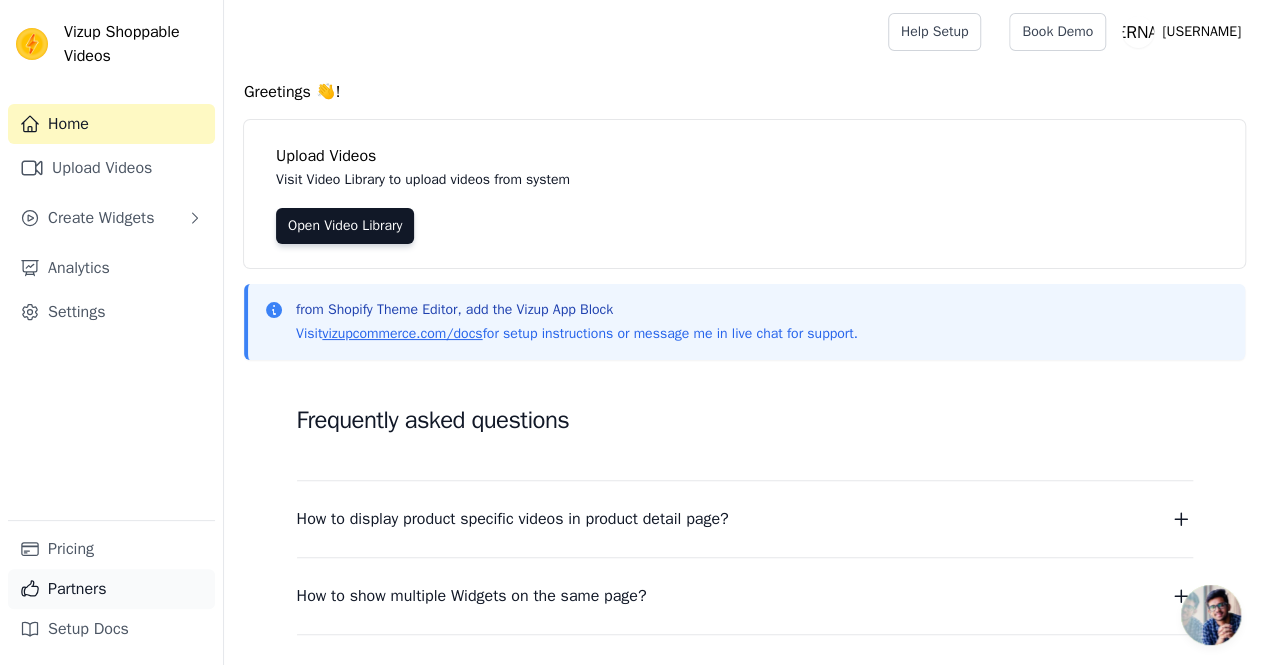 click on "Partners" at bounding box center [111, 589] 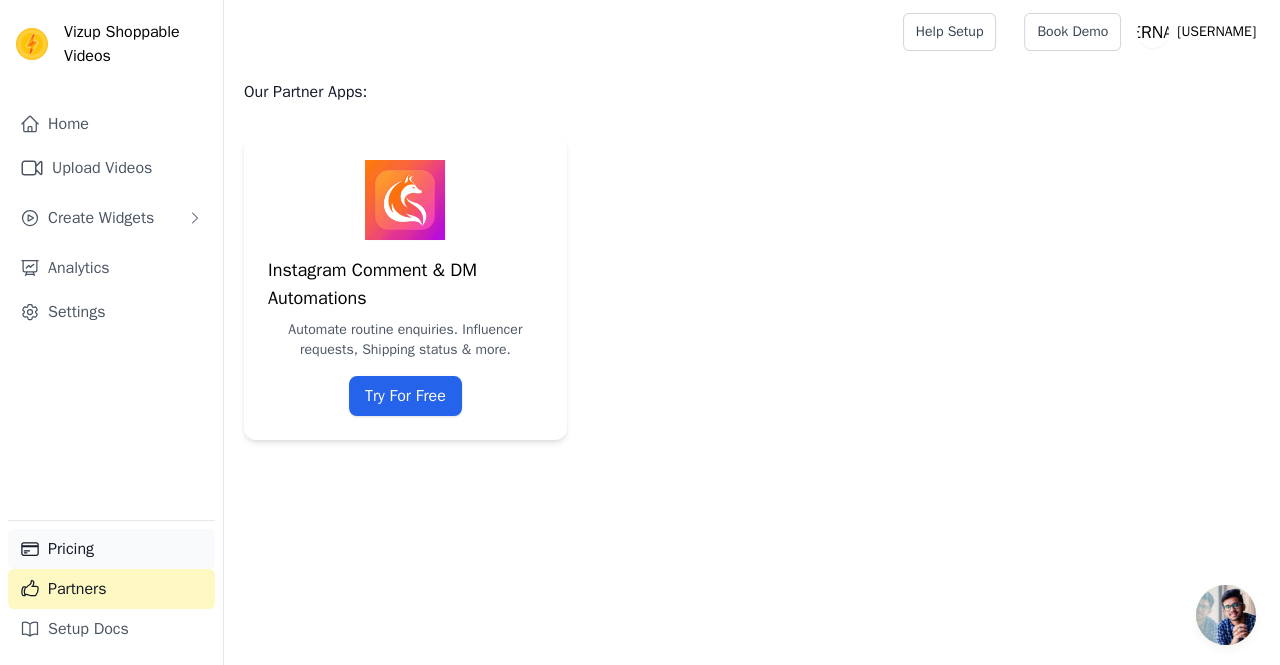 click on "Pricing" at bounding box center (111, 549) 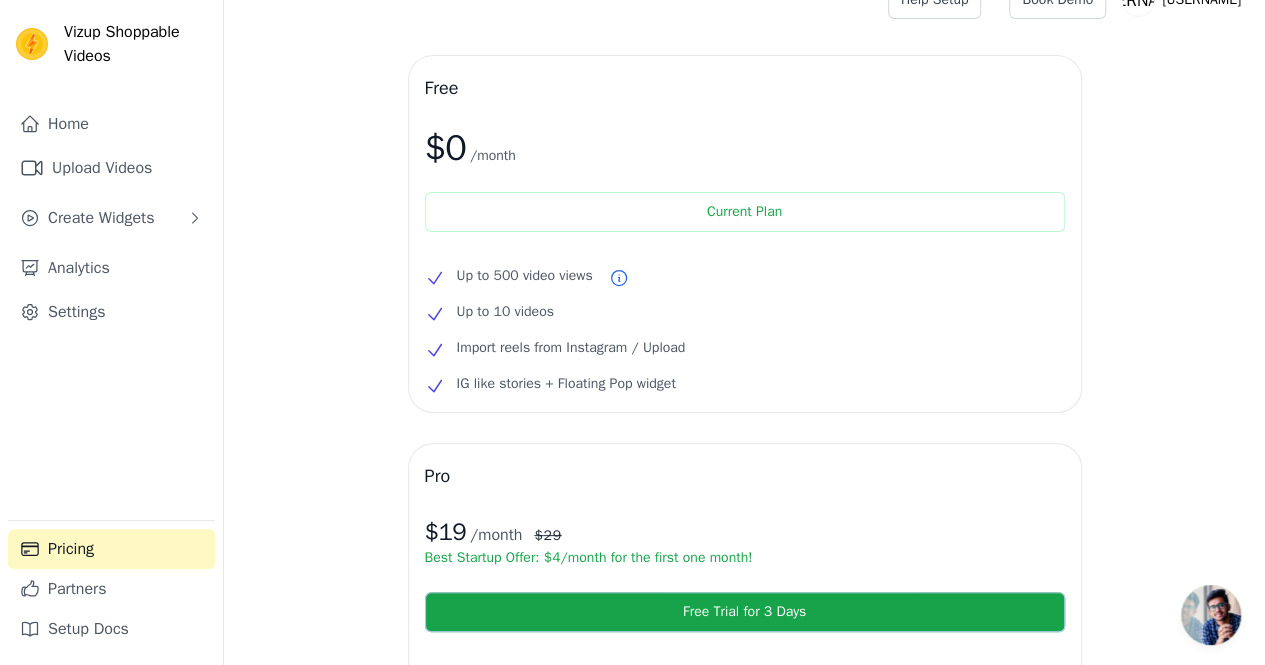 scroll, scrollTop: 0, scrollLeft: 0, axis: both 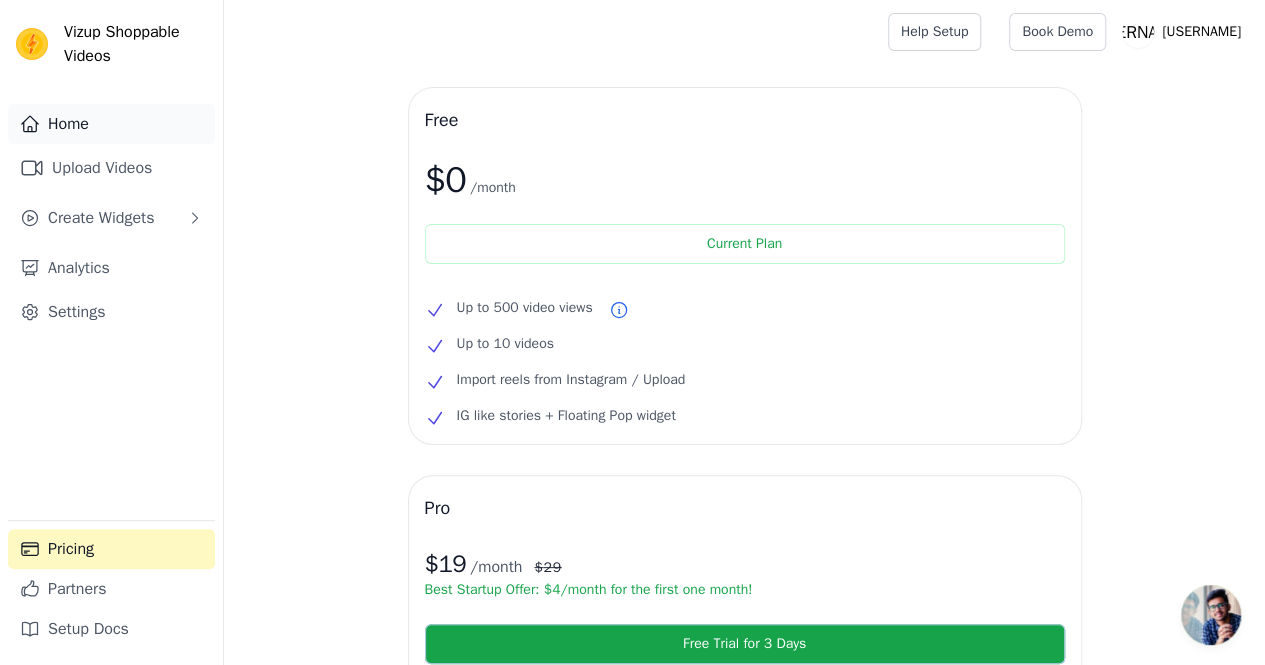 click on "Home" at bounding box center [111, 124] 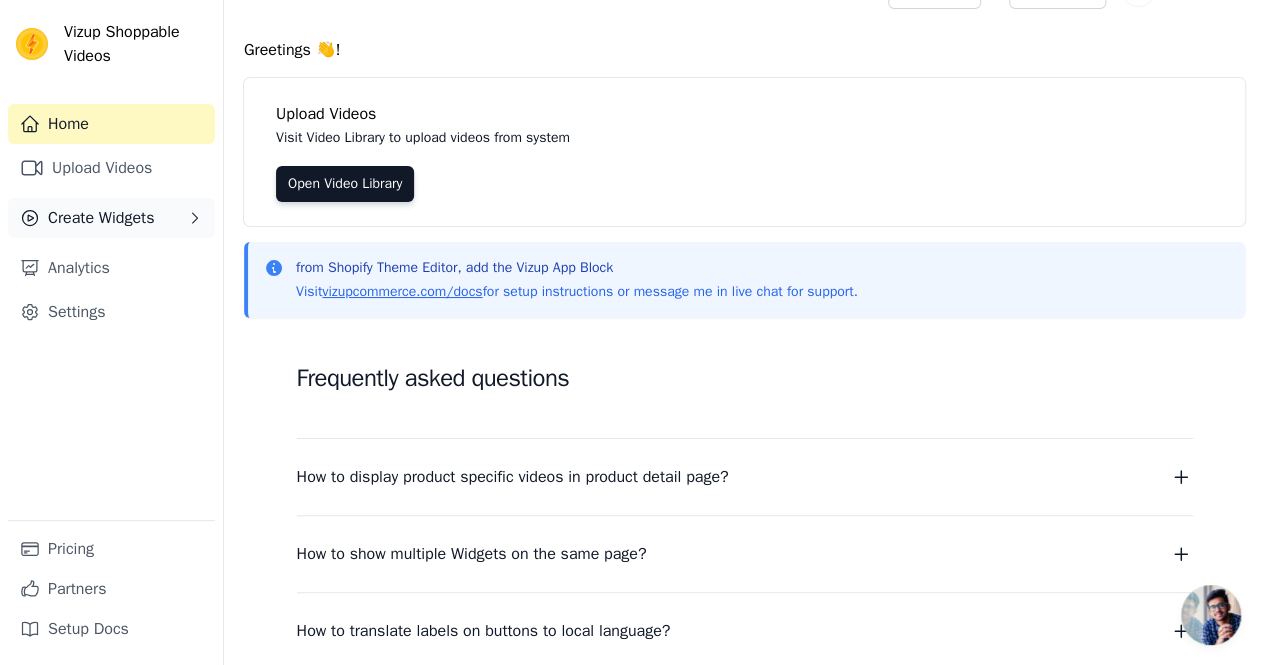 scroll, scrollTop: 0, scrollLeft: 0, axis: both 